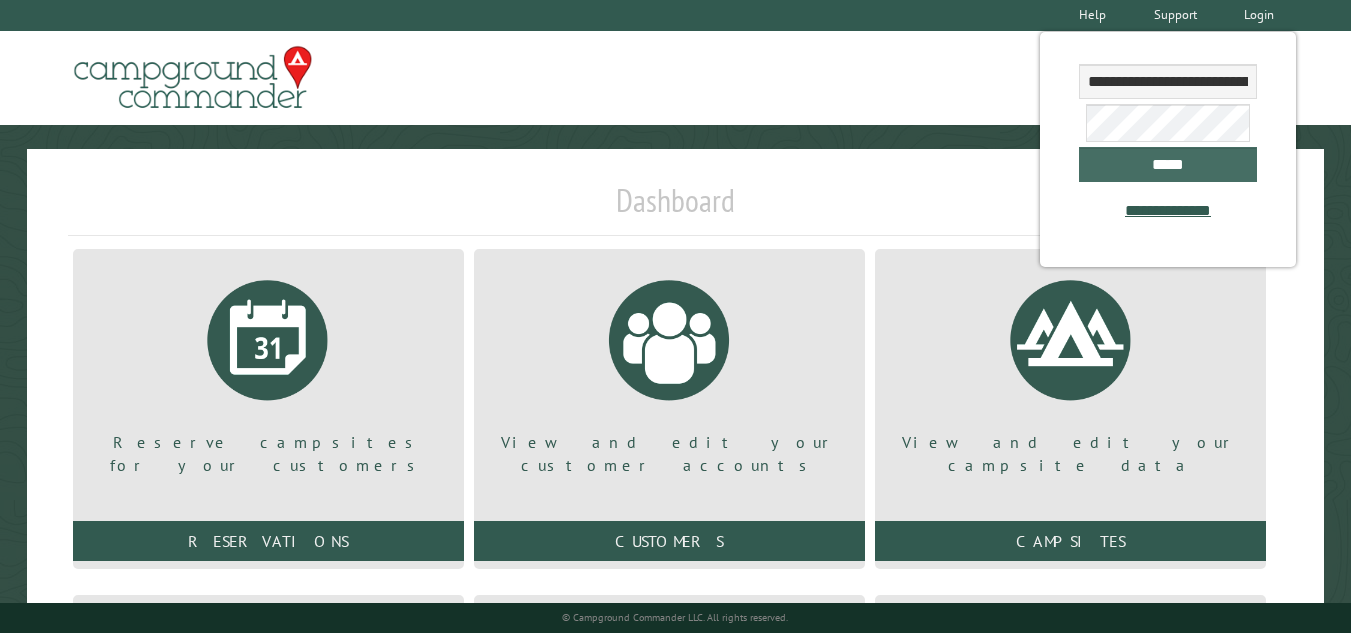 scroll, scrollTop: 0, scrollLeft: 0, axis: both 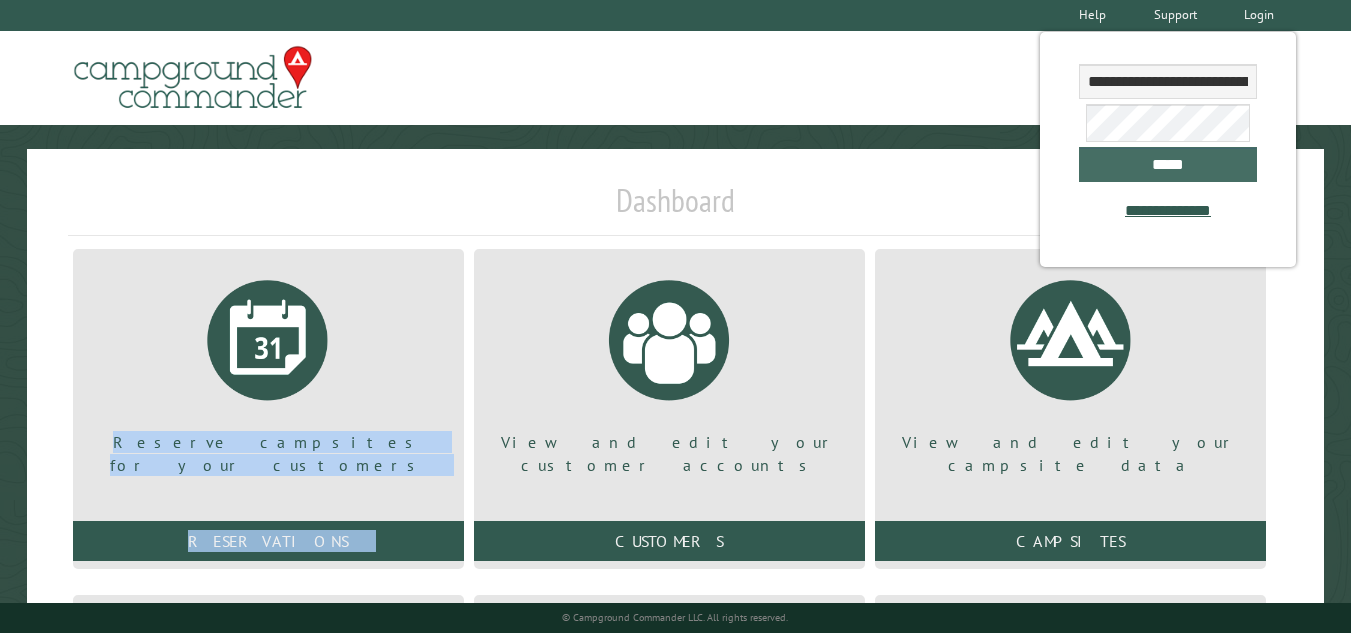 click on "*****" at bounding box center [1168, 164] 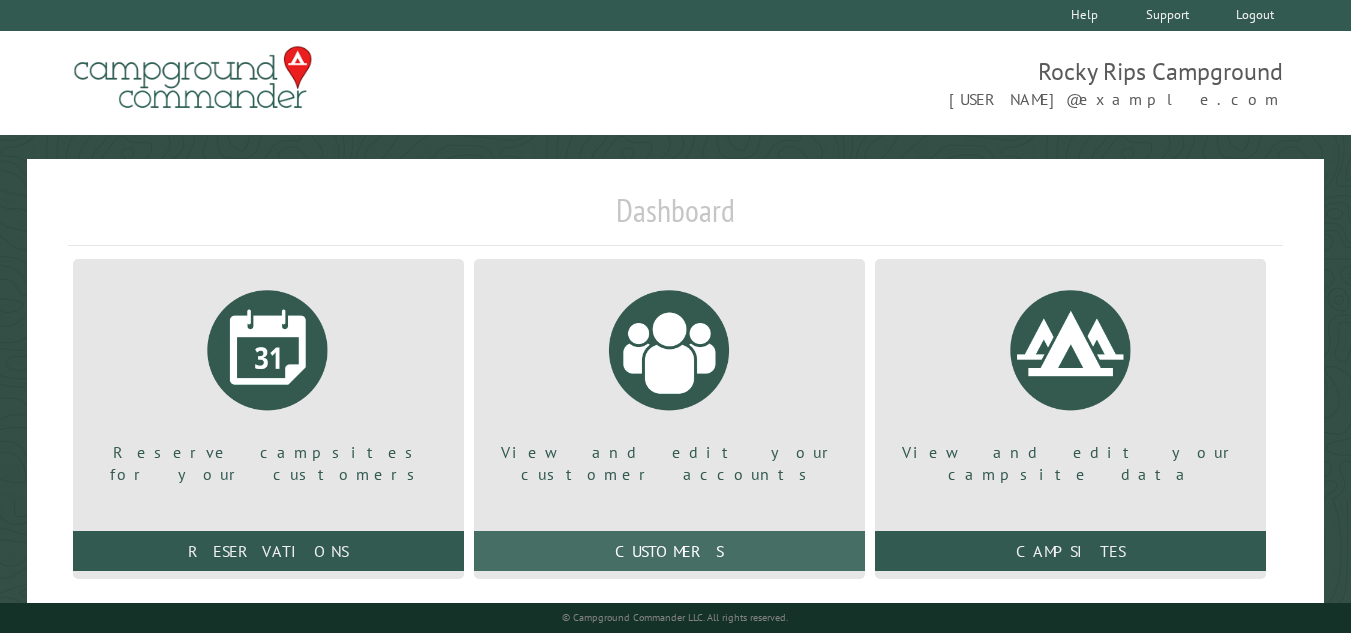 click on "Customers" at bounding box center (268, 551) 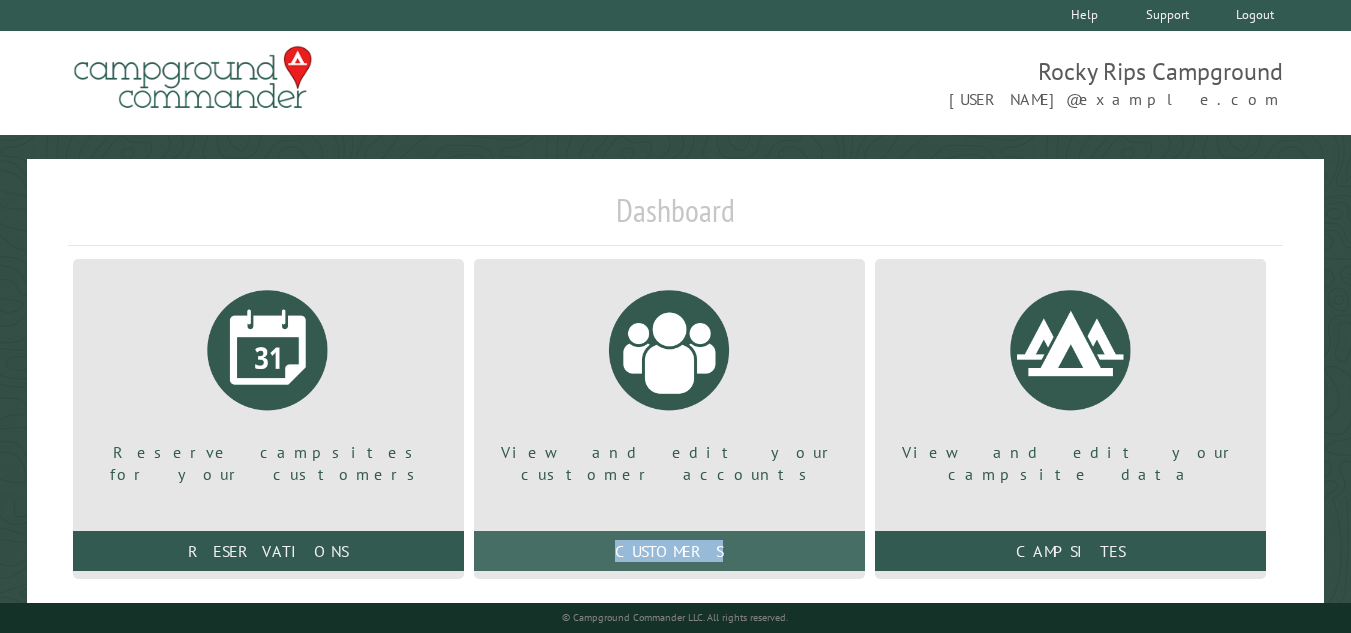 click on "Customers" at bounding box center [268, 551] 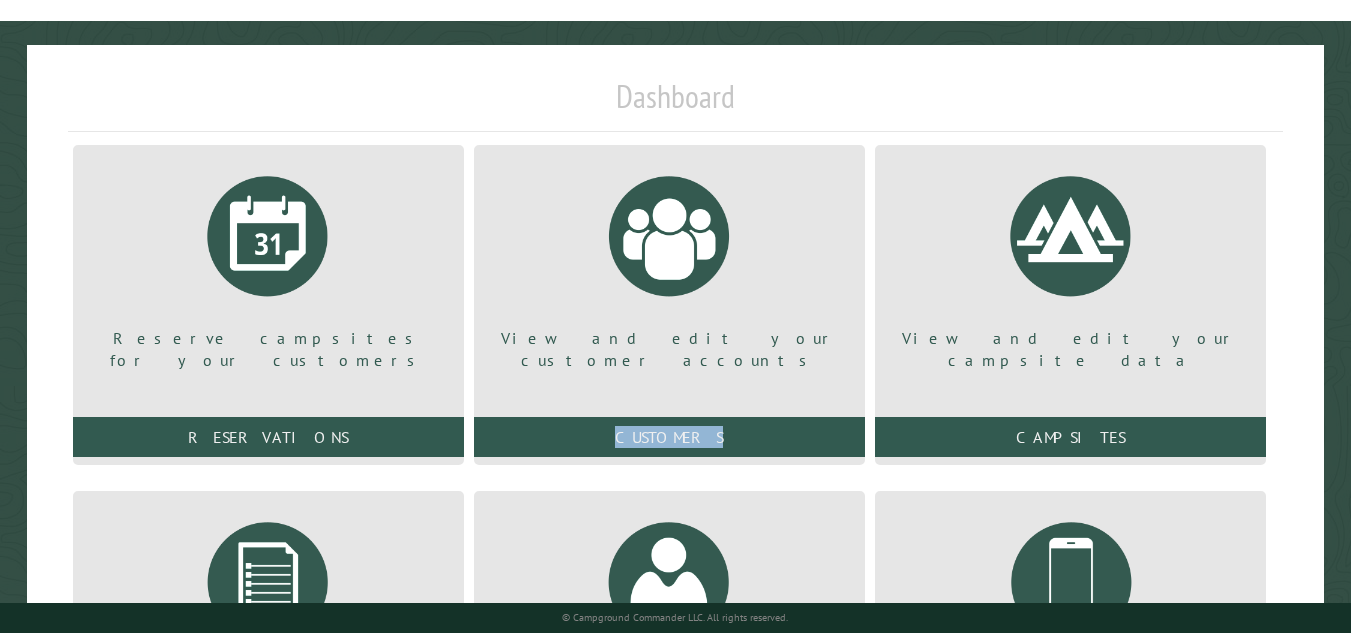 scroll, scrollTop: 74, scrollLeft: 0, axis: vertical 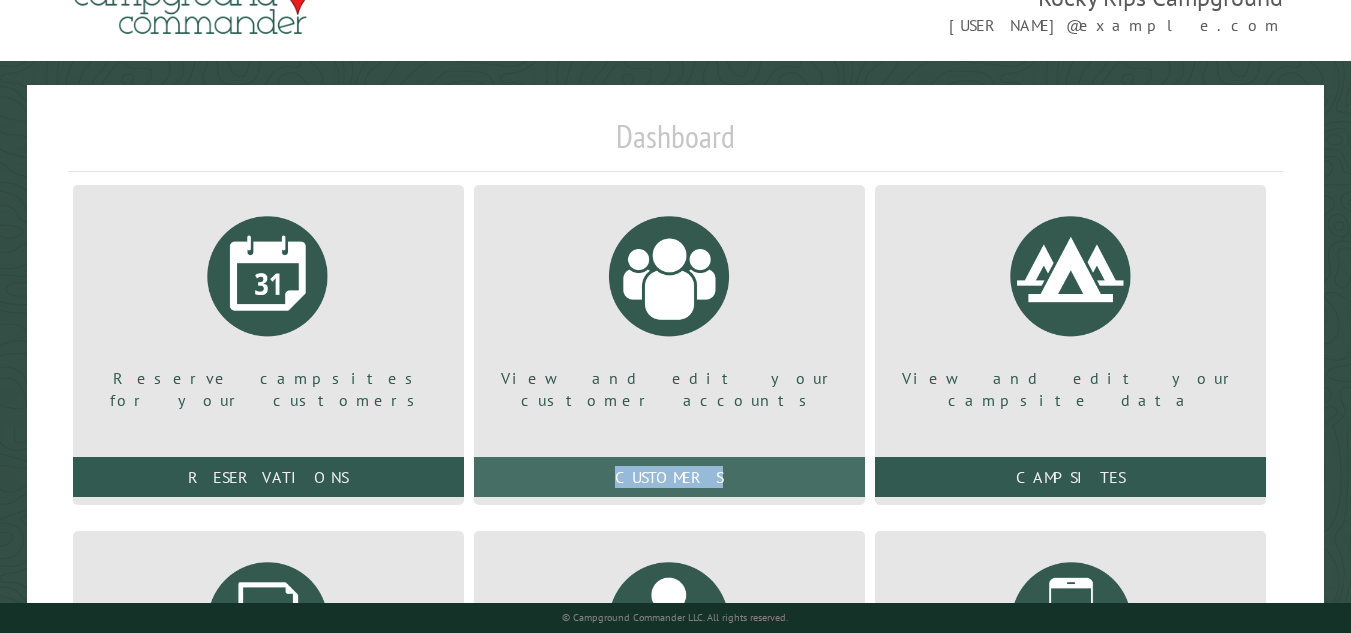 click on "Customers" at bounding box center [268, 477] 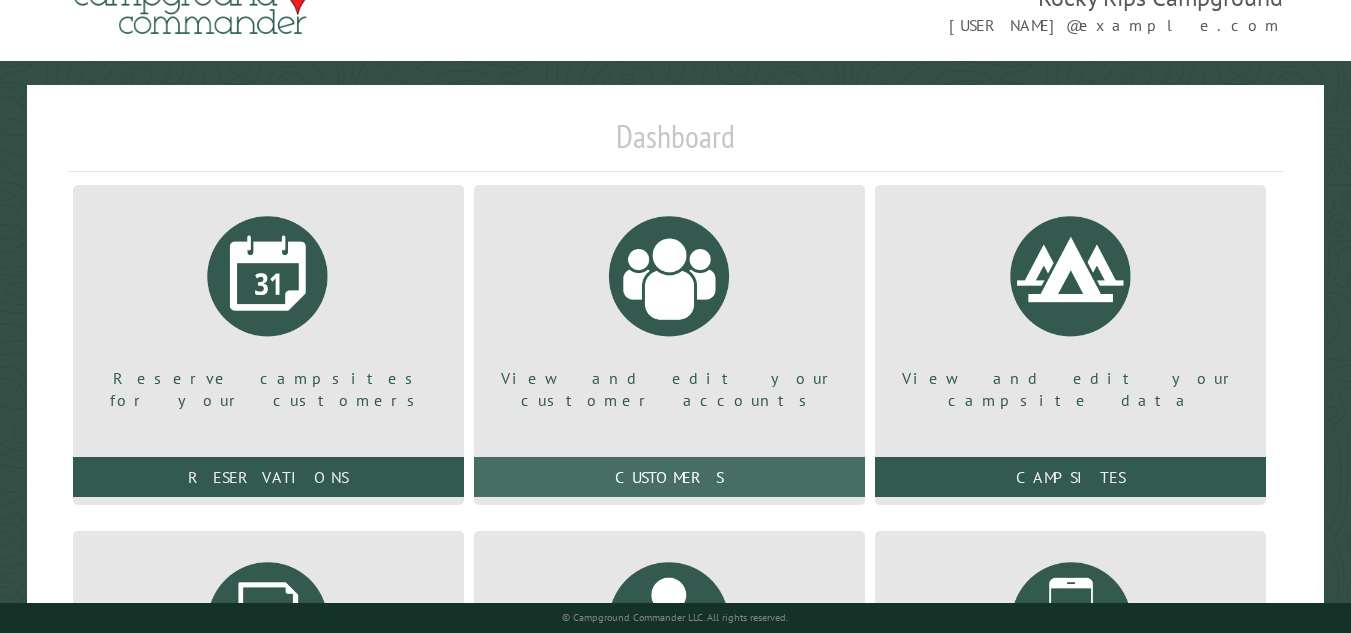click on "Customers" at bounding box center (268, 477) 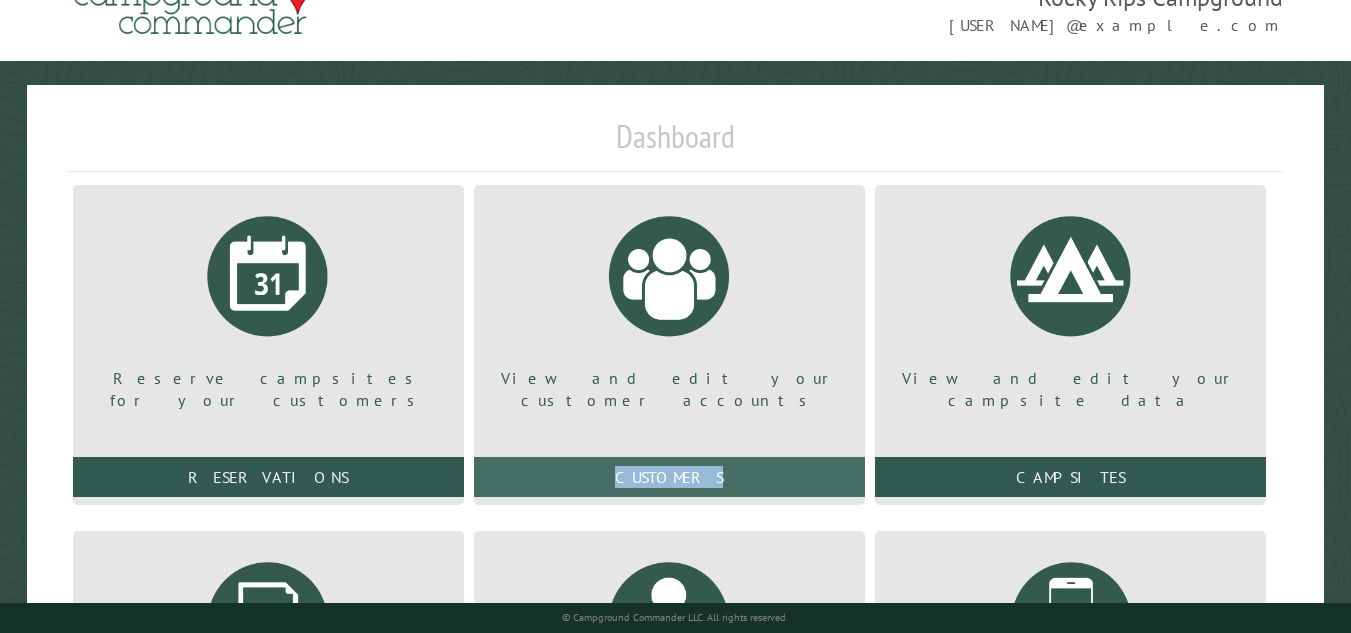 click on "Customers" at bounding box center (268, 477) 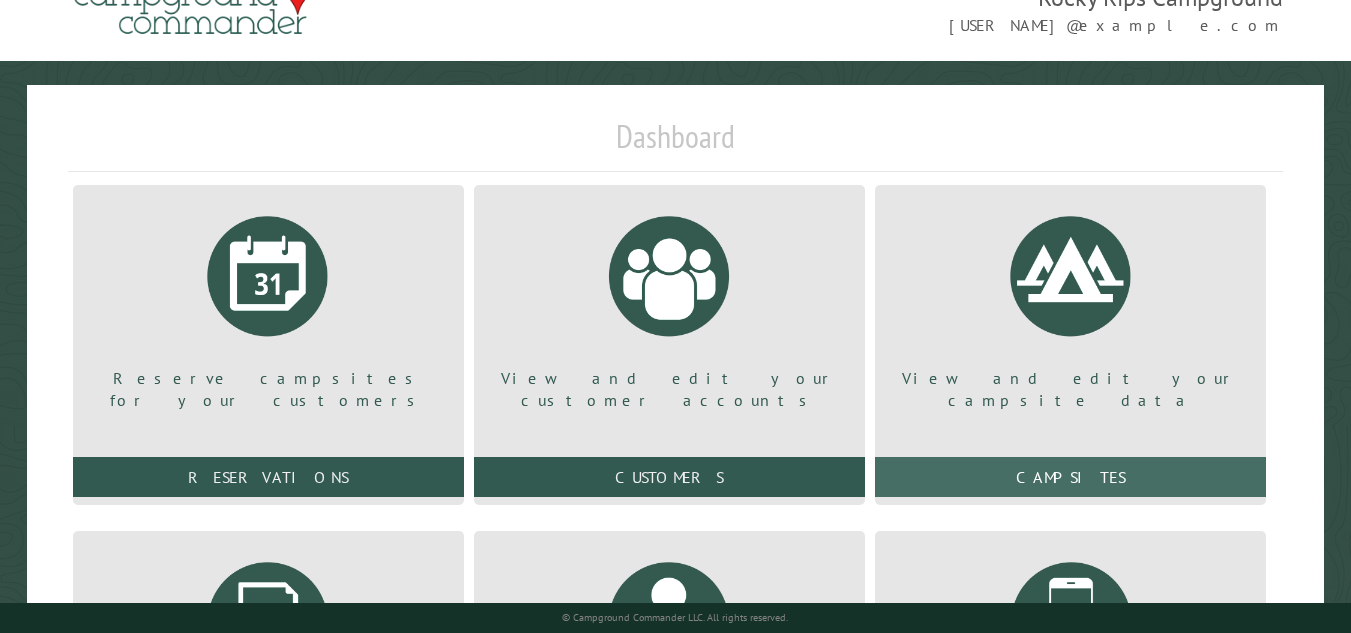 click on "Campsites" at bounding box center [1070, 477] 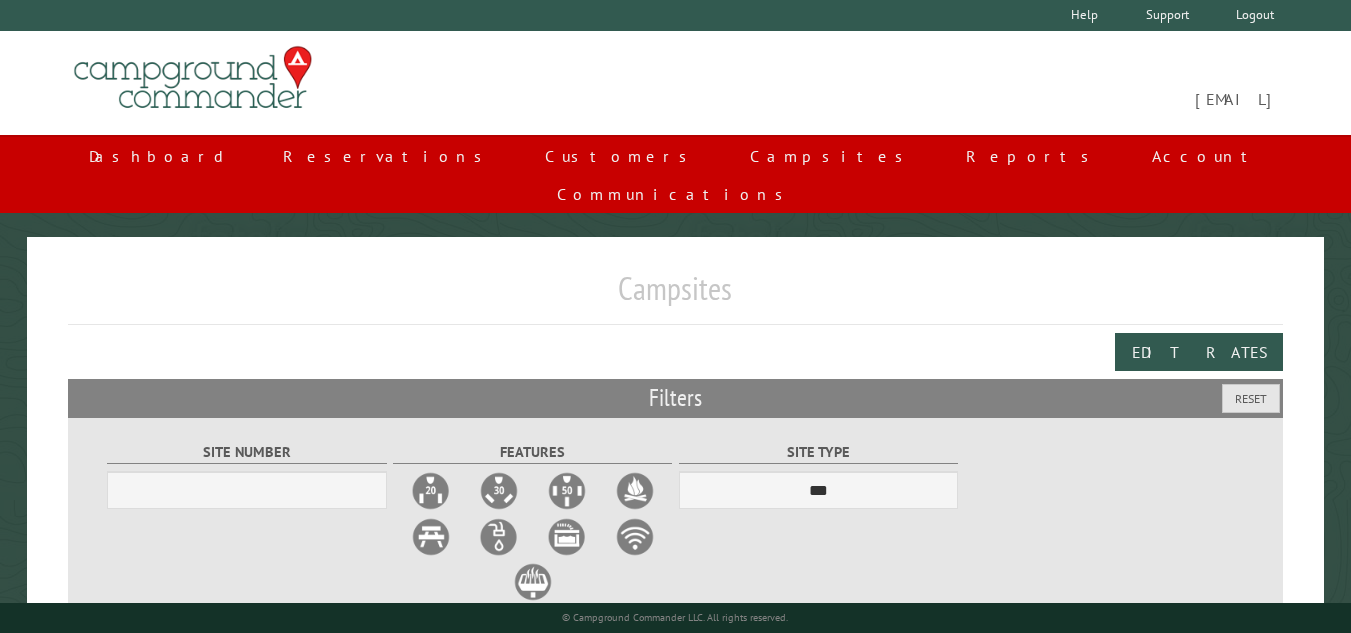 scroll, scrollTop: 0, scrollLeft: 0, axis: both 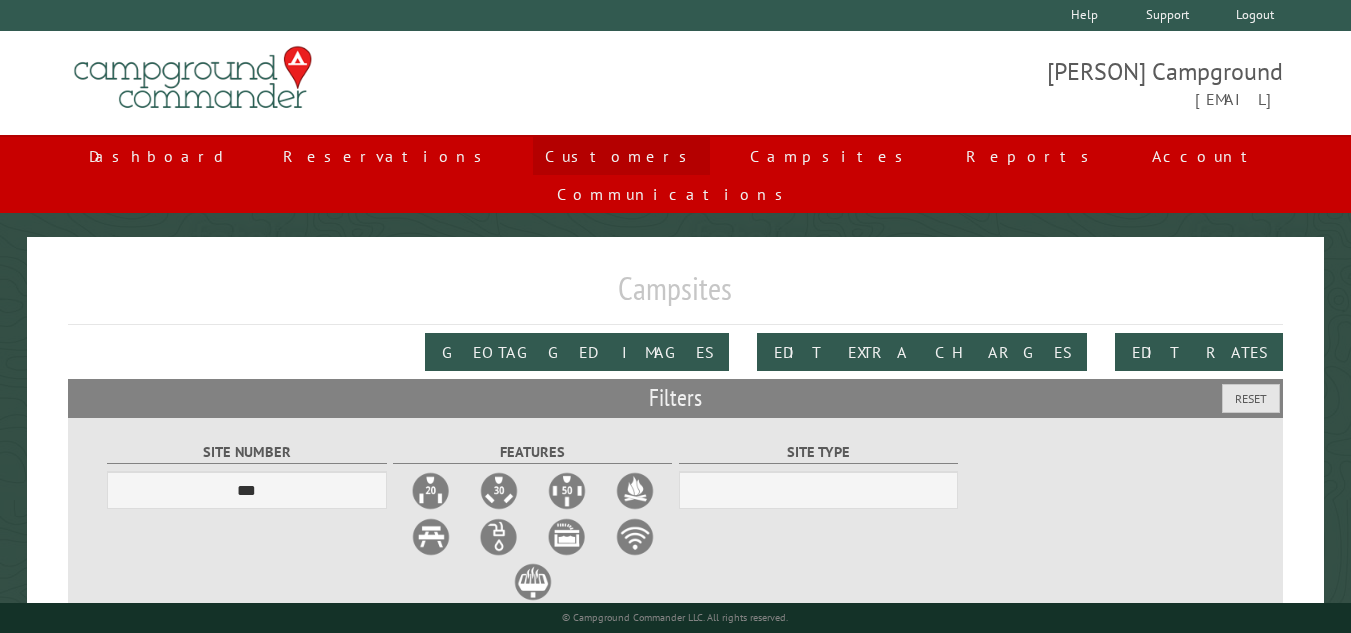 click on "Customers" at bounding box center (621, 156) 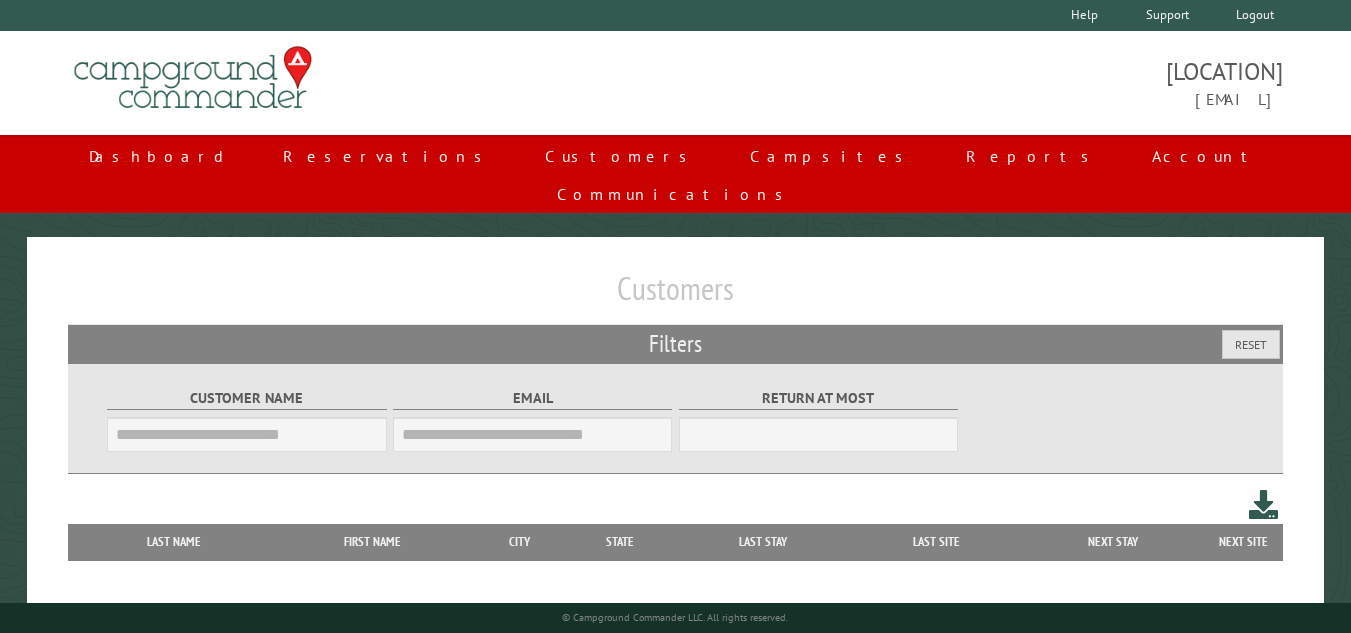 scroll, scrollTop: 0, scrollLeft: 0, axis: both 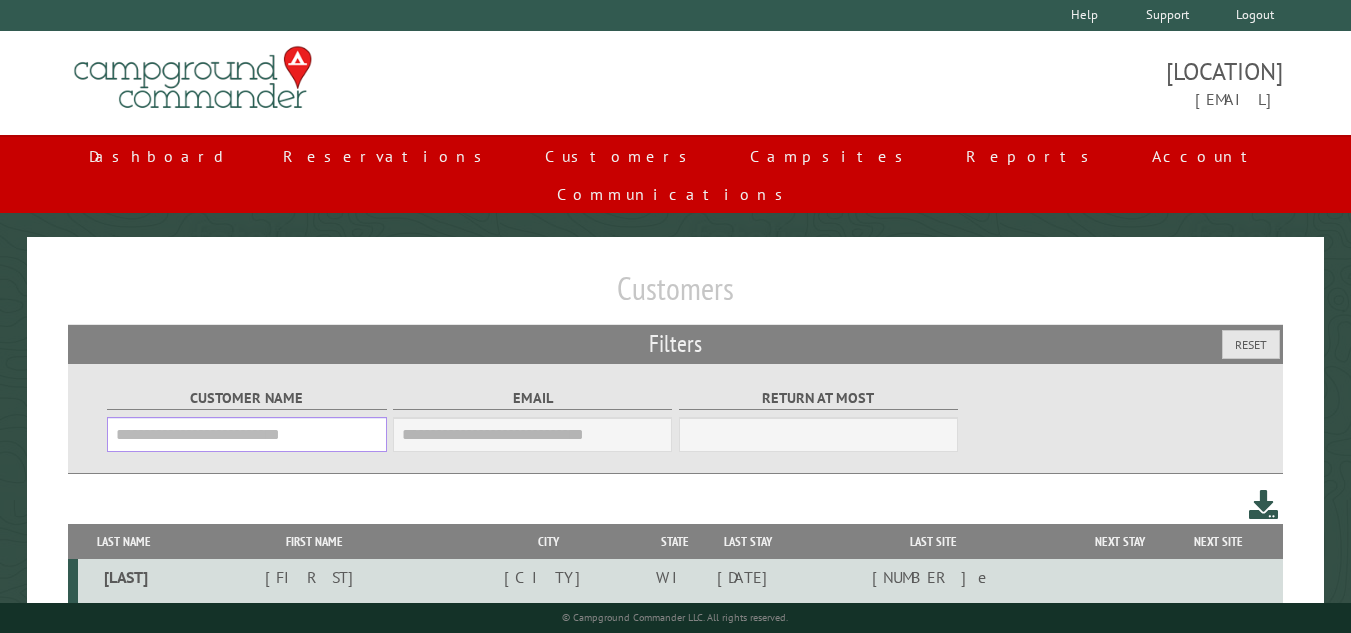 click on "Customer Name" at bounding box center (246, 434) 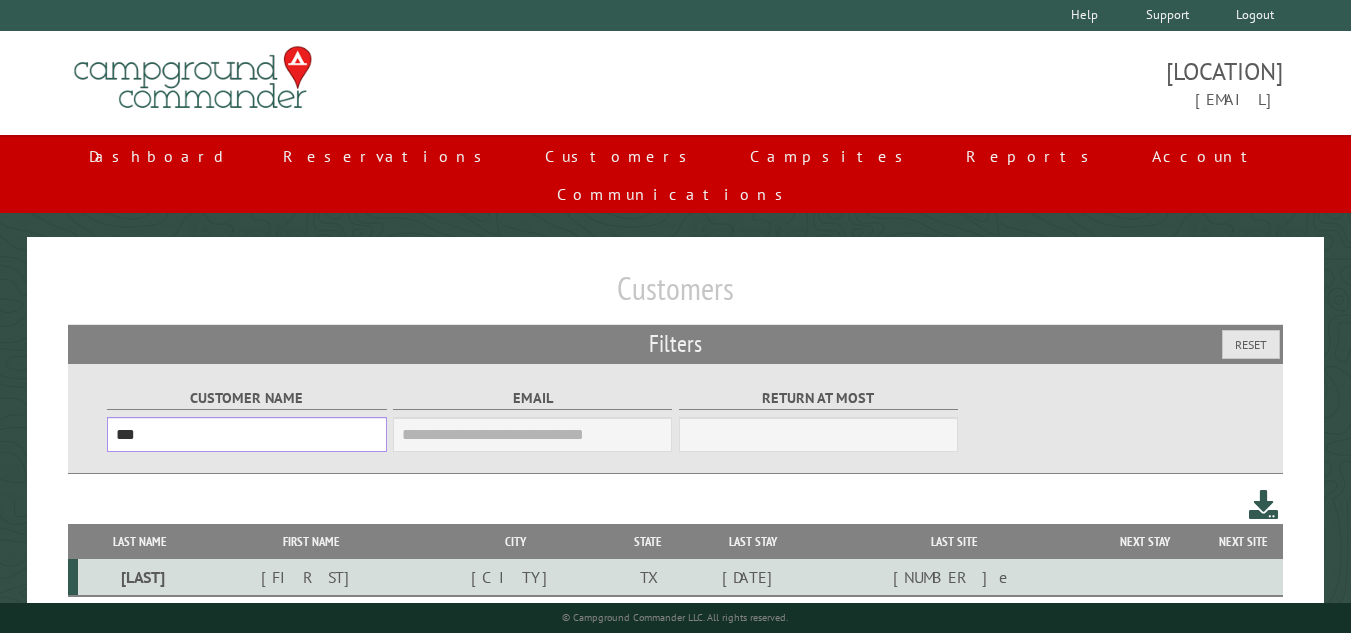 type on "***" 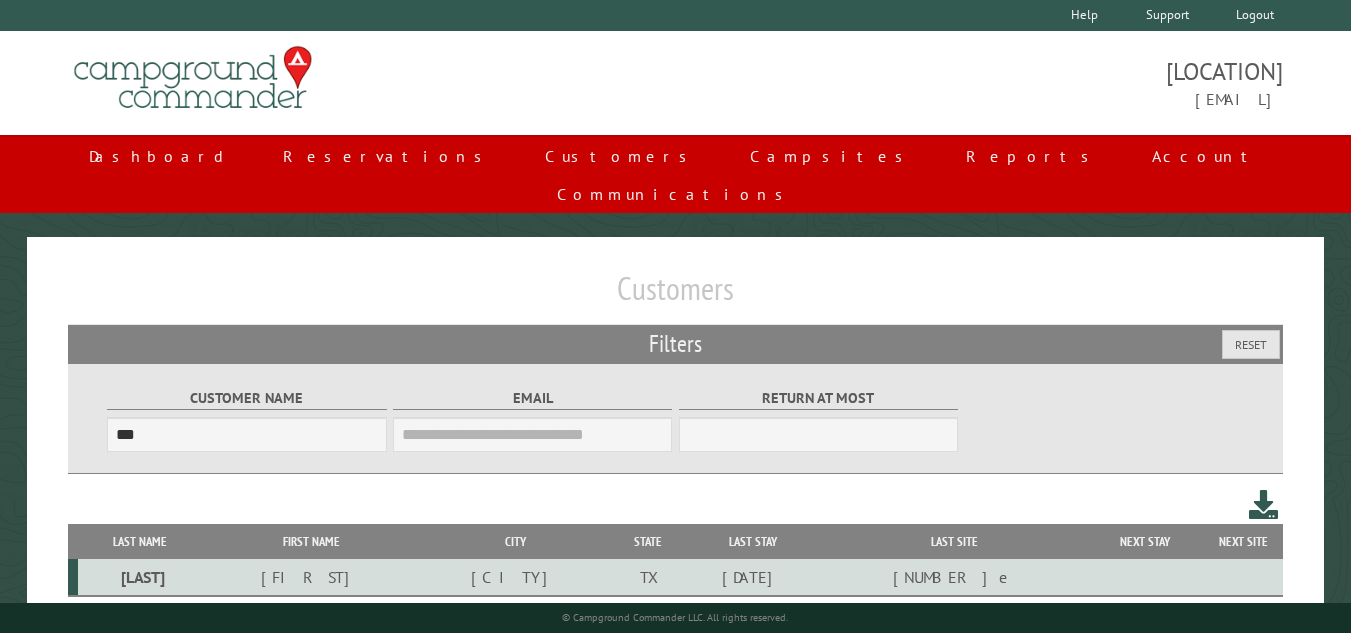 click on "[FIRST]" at bounding box center (311, 577) 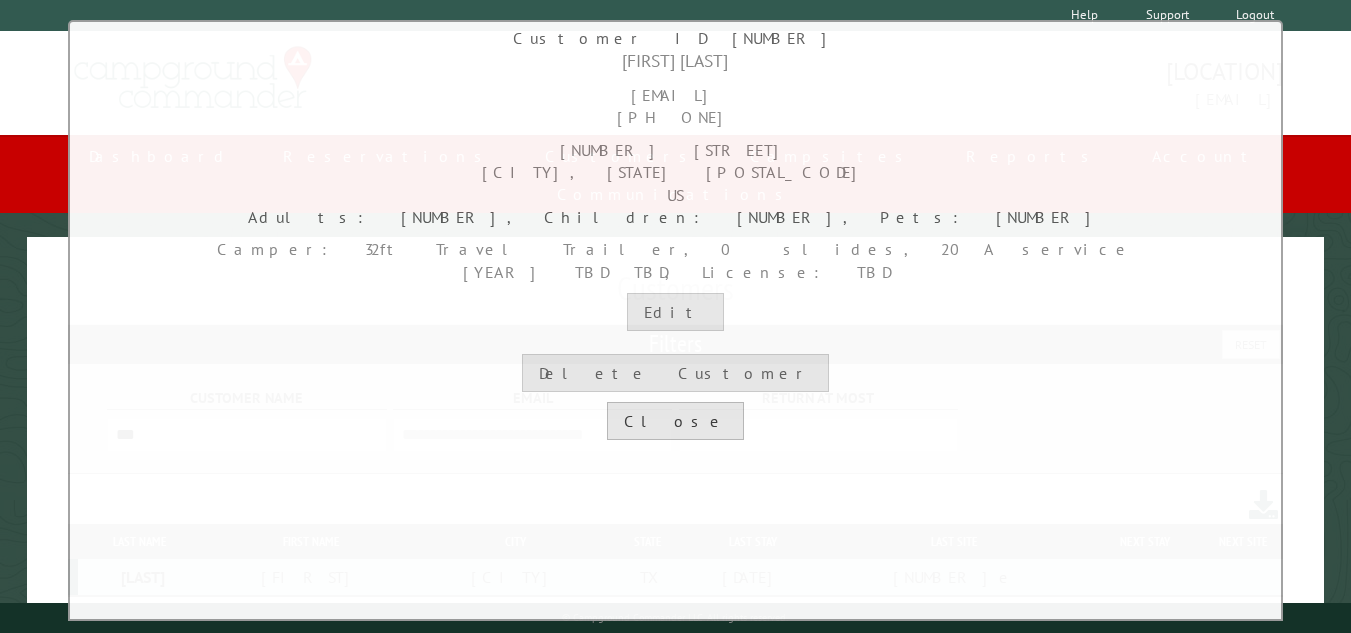 click on "Close" at bounding box center (675, 421) 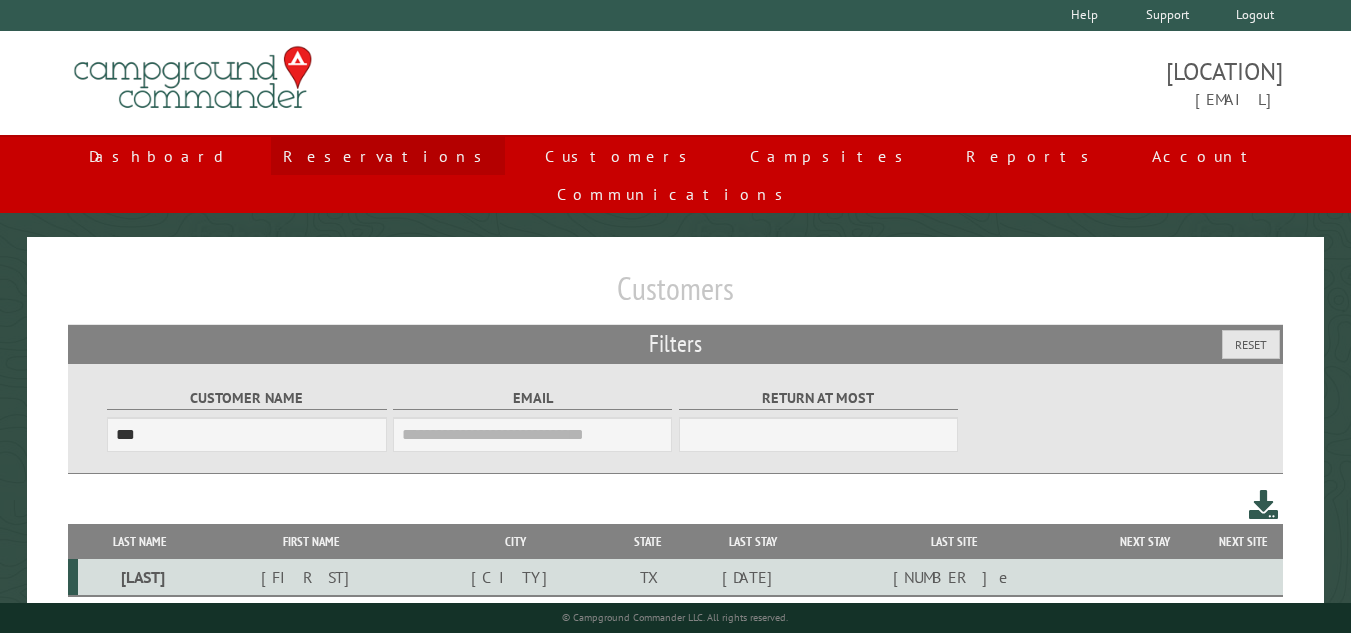 click on "Reservations" at bounding box center (388, 156) 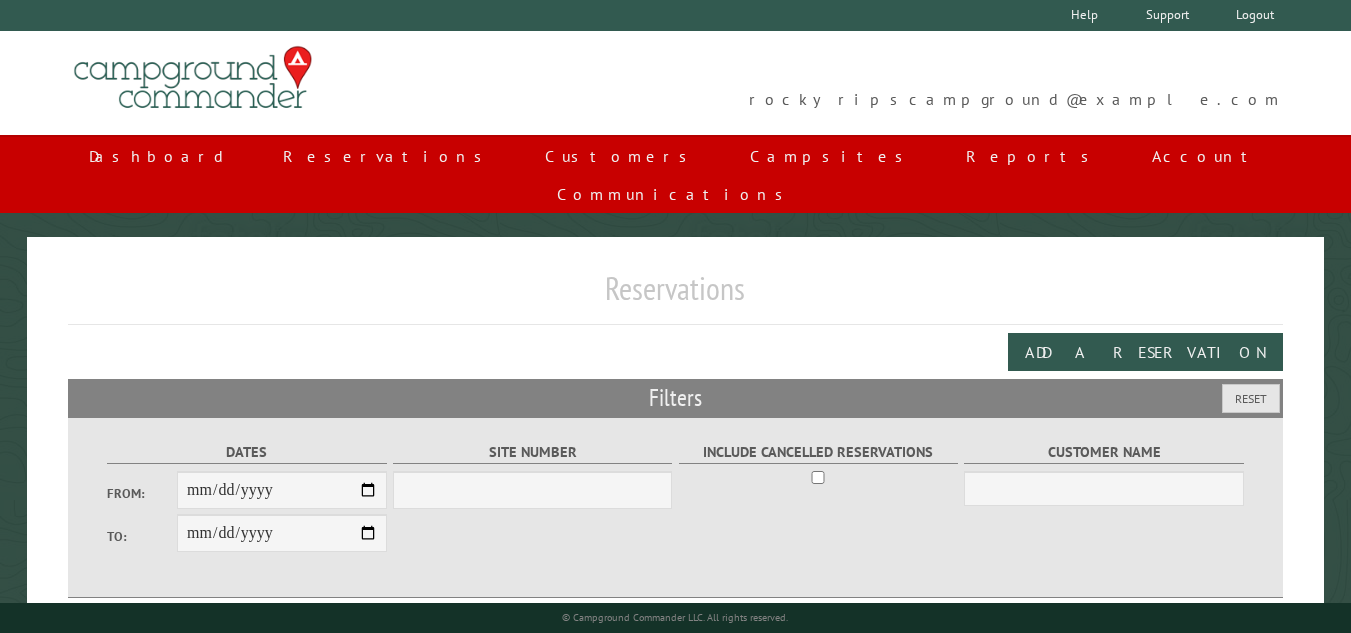 scroll, scrollTop: 0, scrollLeft: 0, axis: both 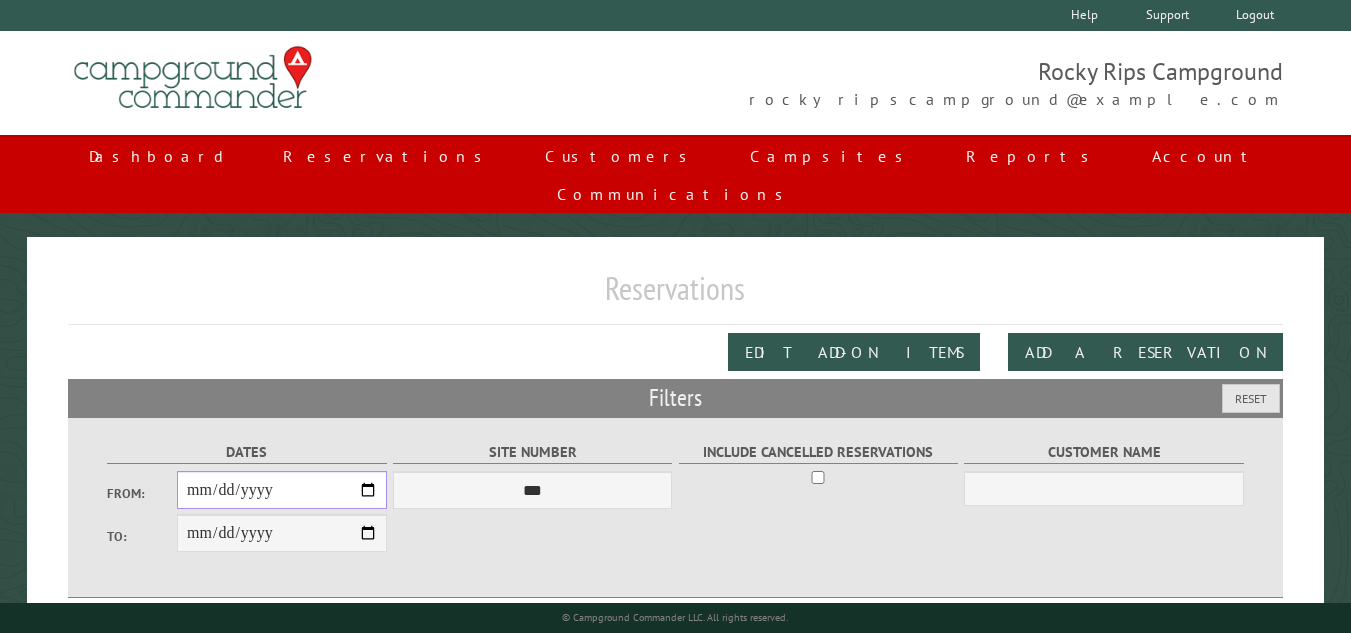 click on "From:" at bounding box center [282, 490] 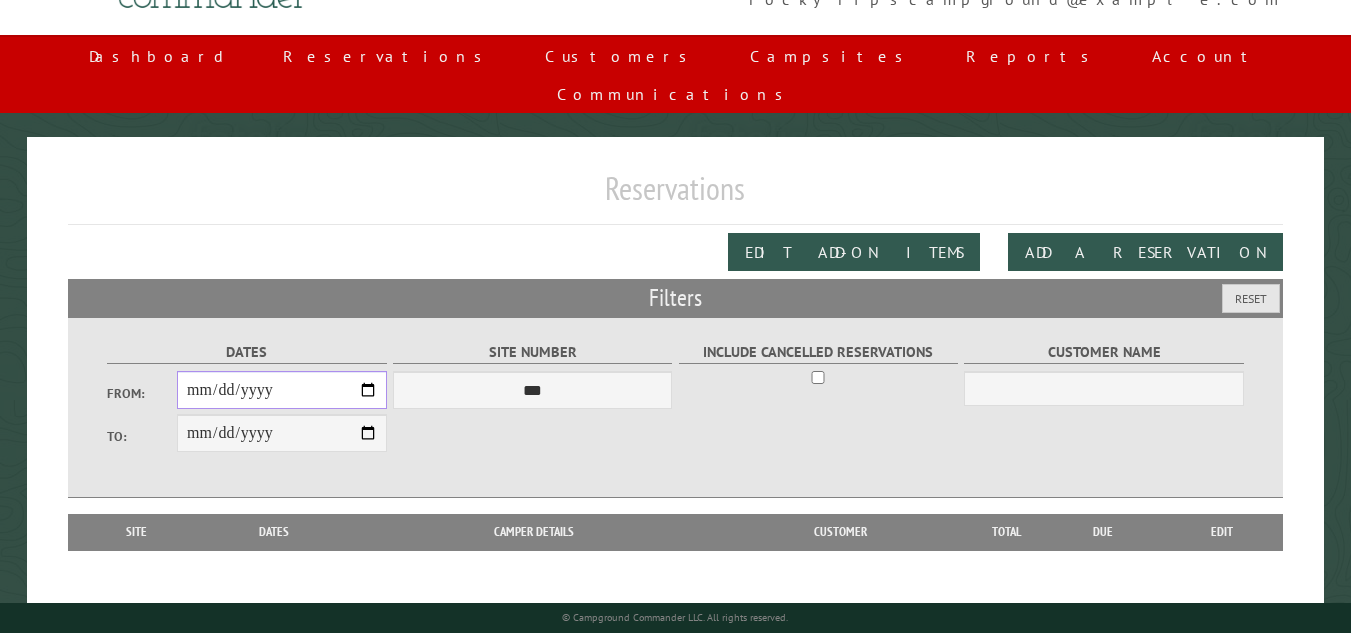 scroll, scrollTop: 120, scrollLeft: 0, axis: vertical 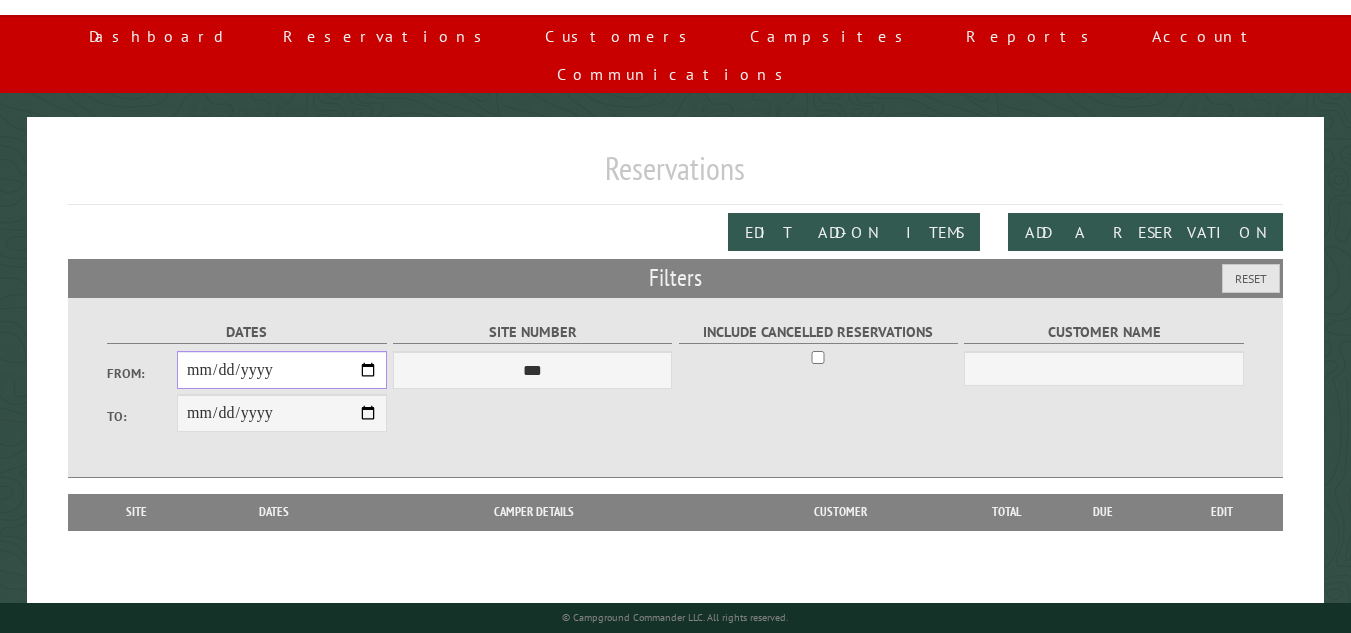 click on "**********" at bounding box center (282, 370) 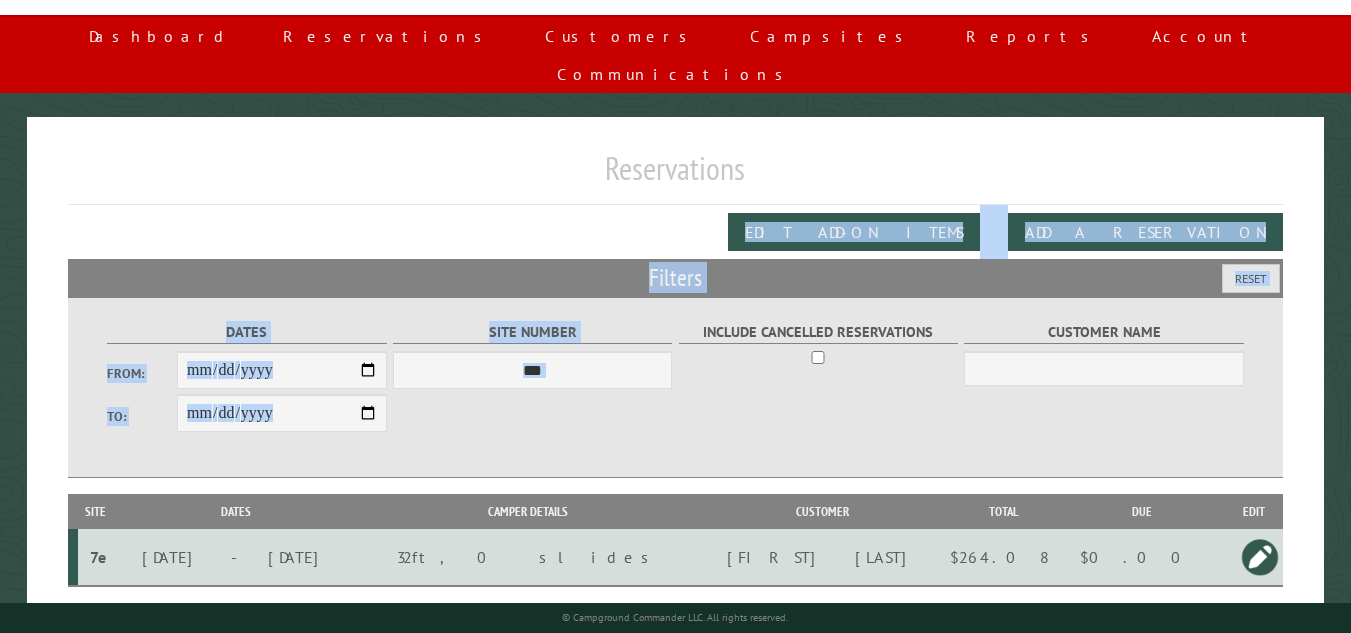 drag, startPoint x: 680, startPoint y: 272, endPoint x: 605, endPoint y: 195, distance: 107.48953 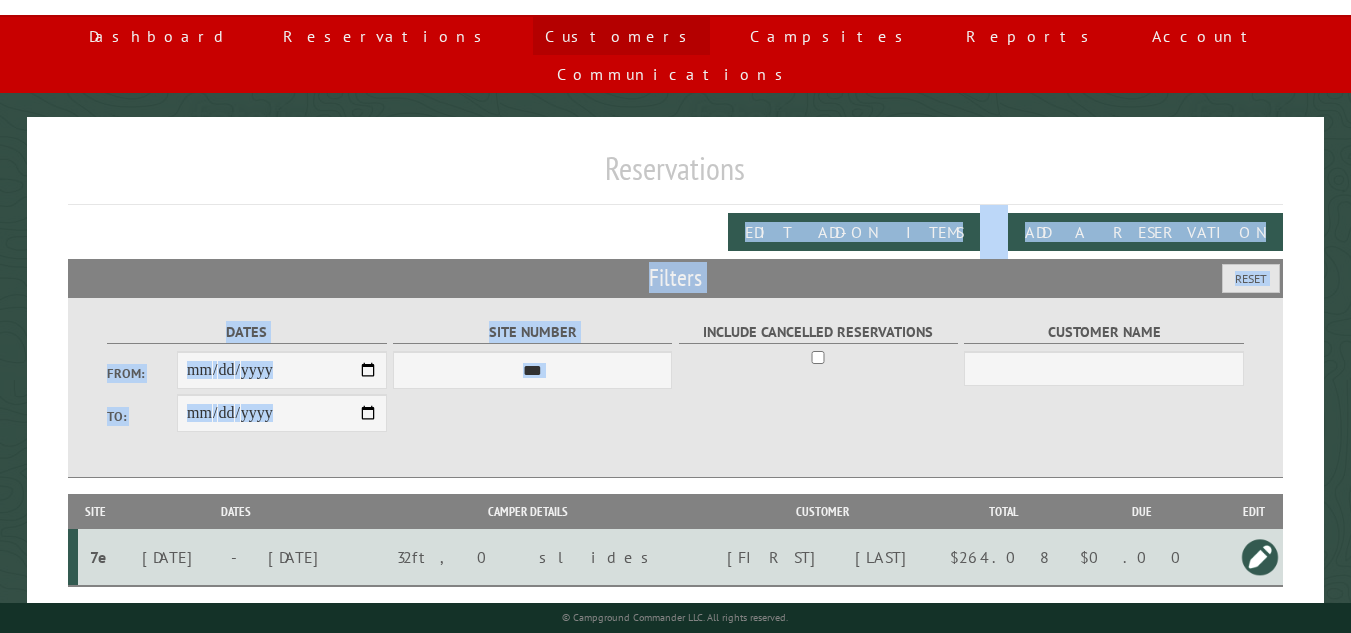 click on "Customers" at bounding box center (621, 36) 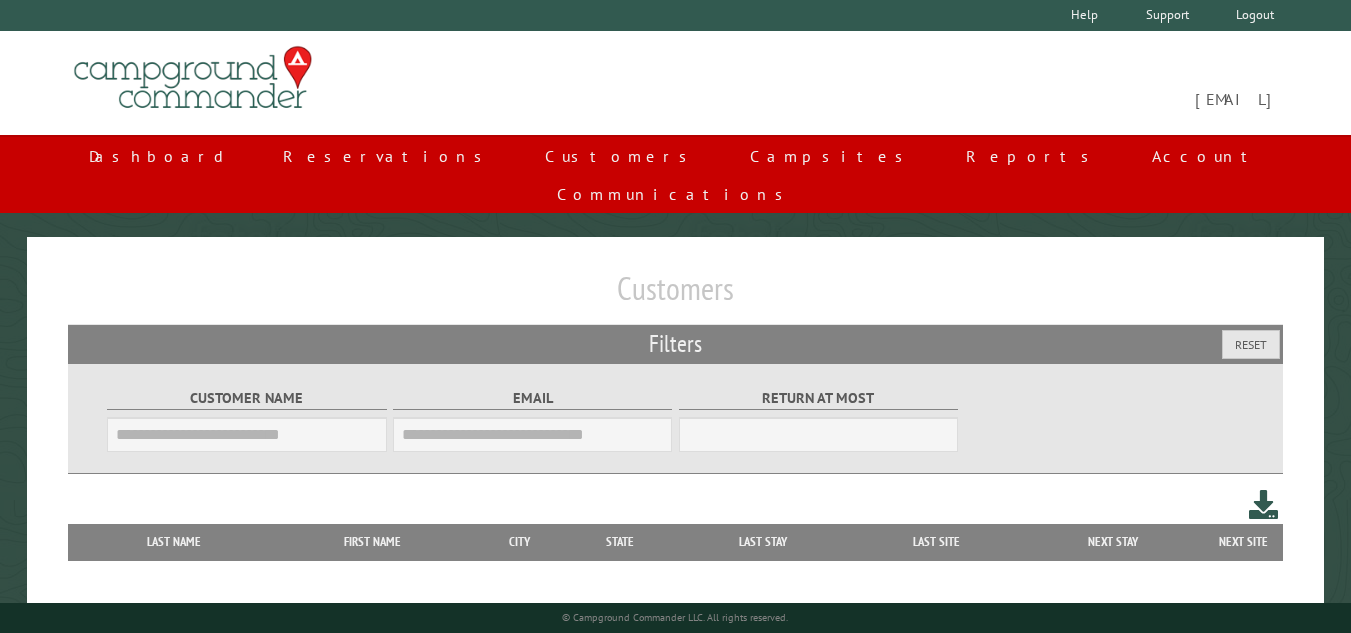 scroll, scrollTop: 0, scrollLeft: 0, axis: both 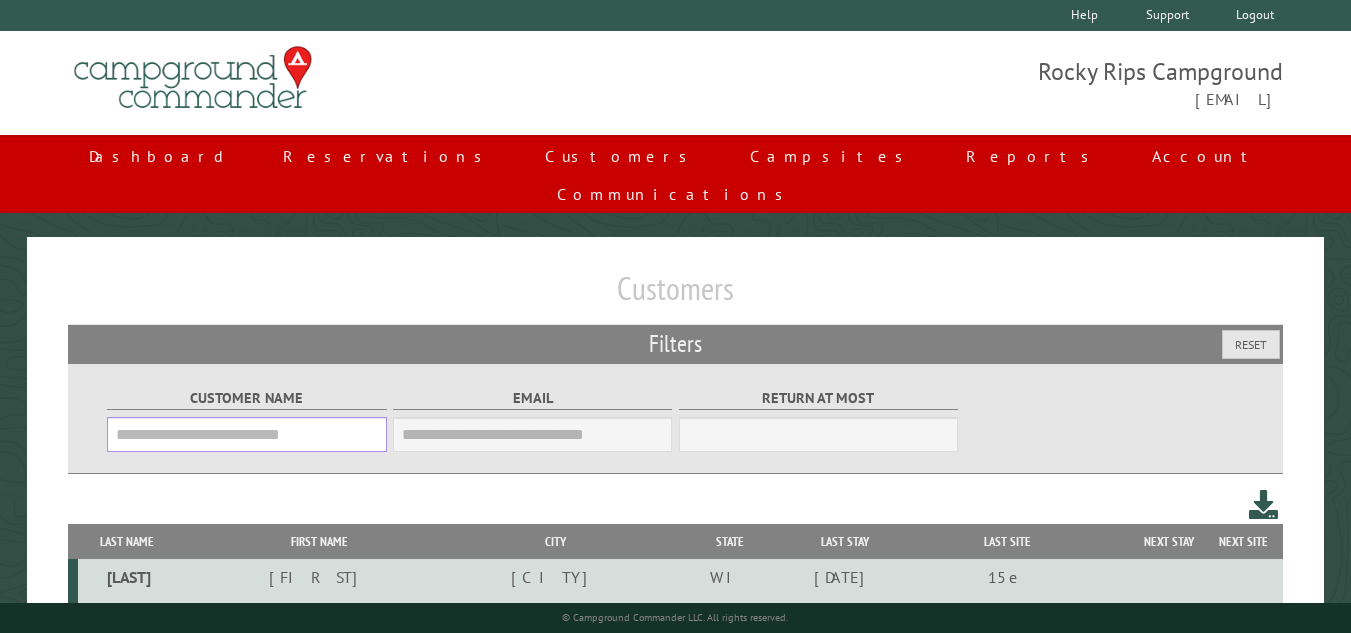 click on "Customer Name" at bounding box center (246, 434) 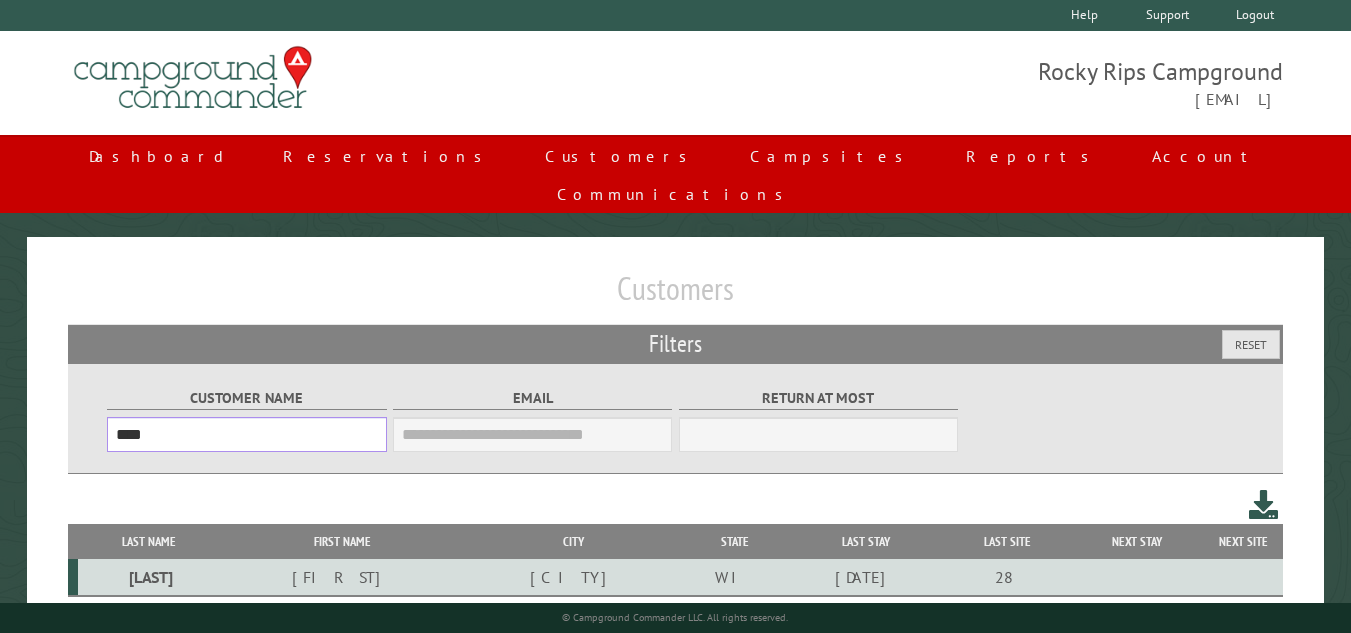 type on "****" 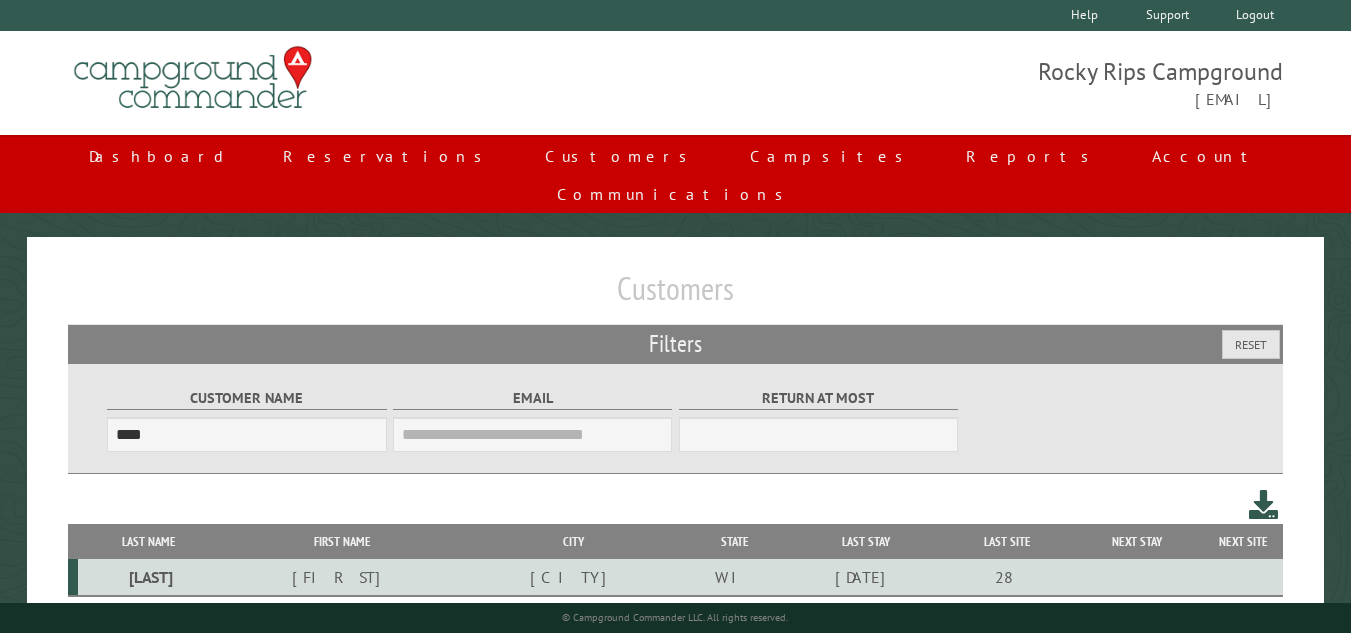 click on "[LAST]" at bounding box center (149, 577) 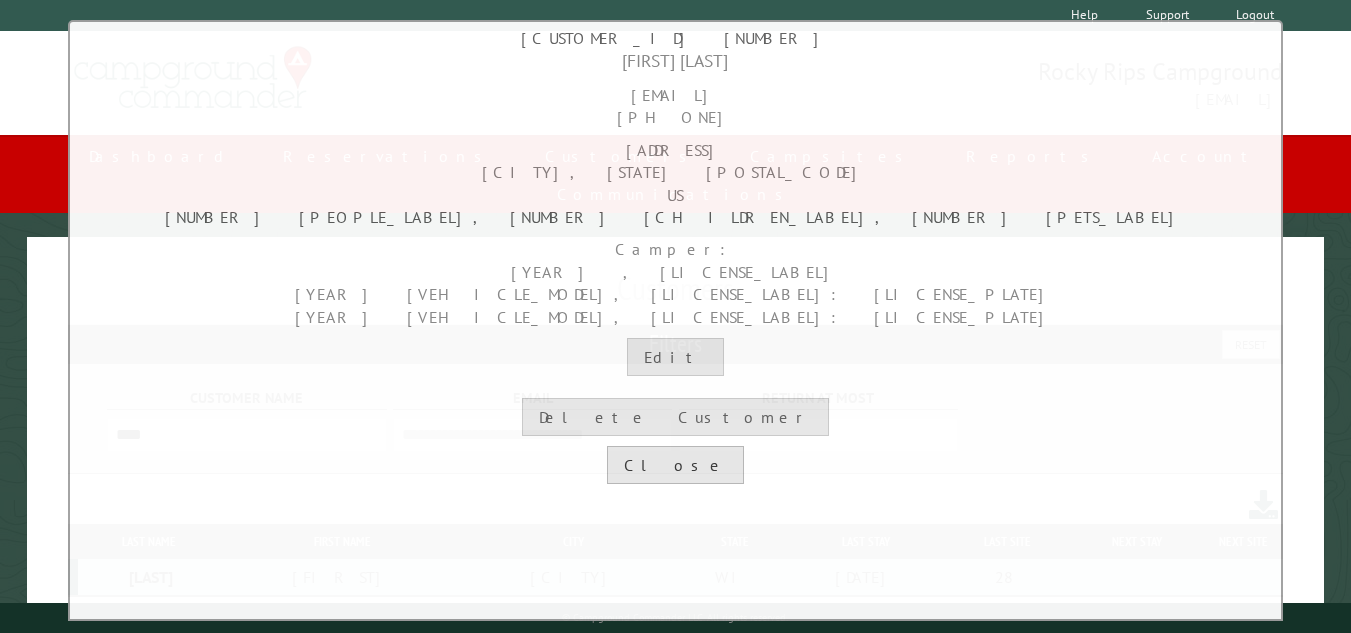 click on "Close" at bounding box center (675, 465) 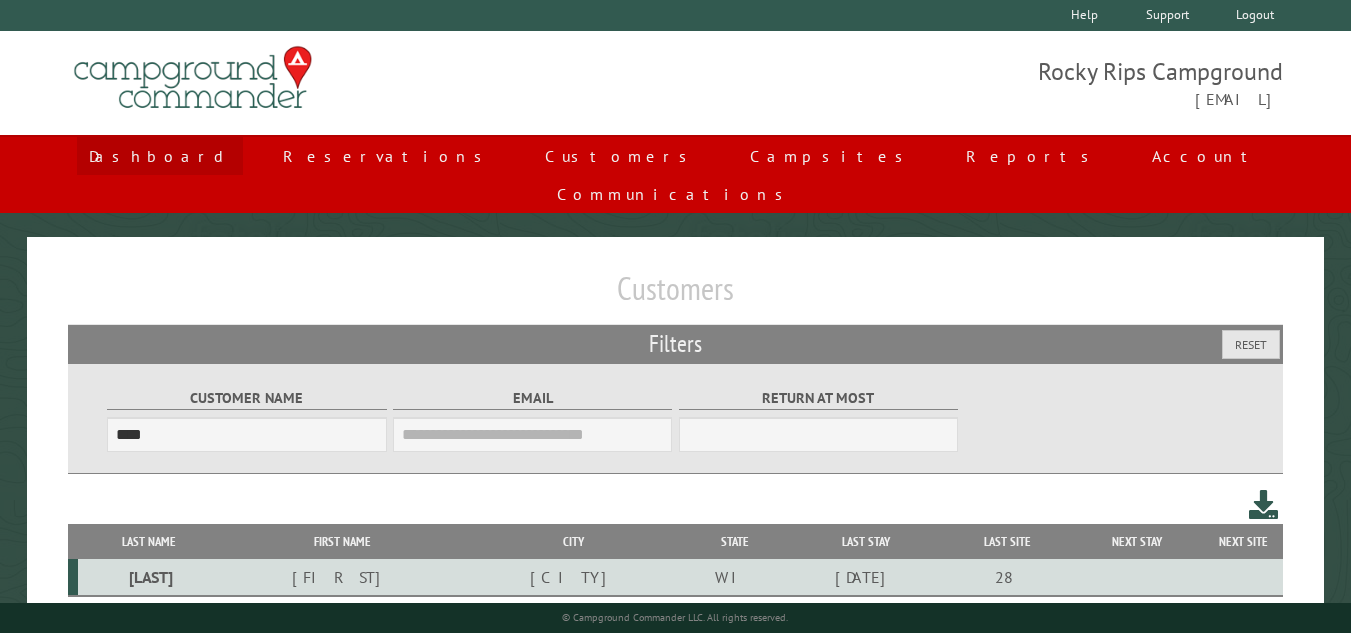 click on "Dashboard" at bounding box center (160, 156) 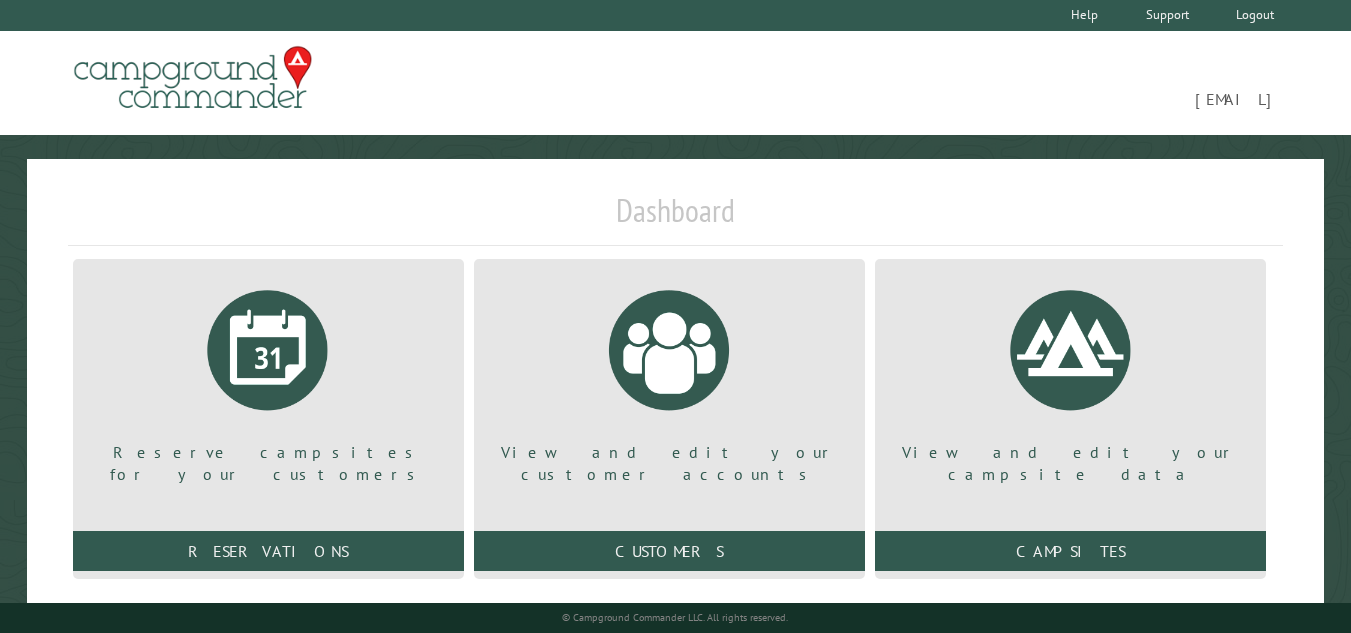 scroll, scrollTop: 0, scrollLeft: 0, axis: both 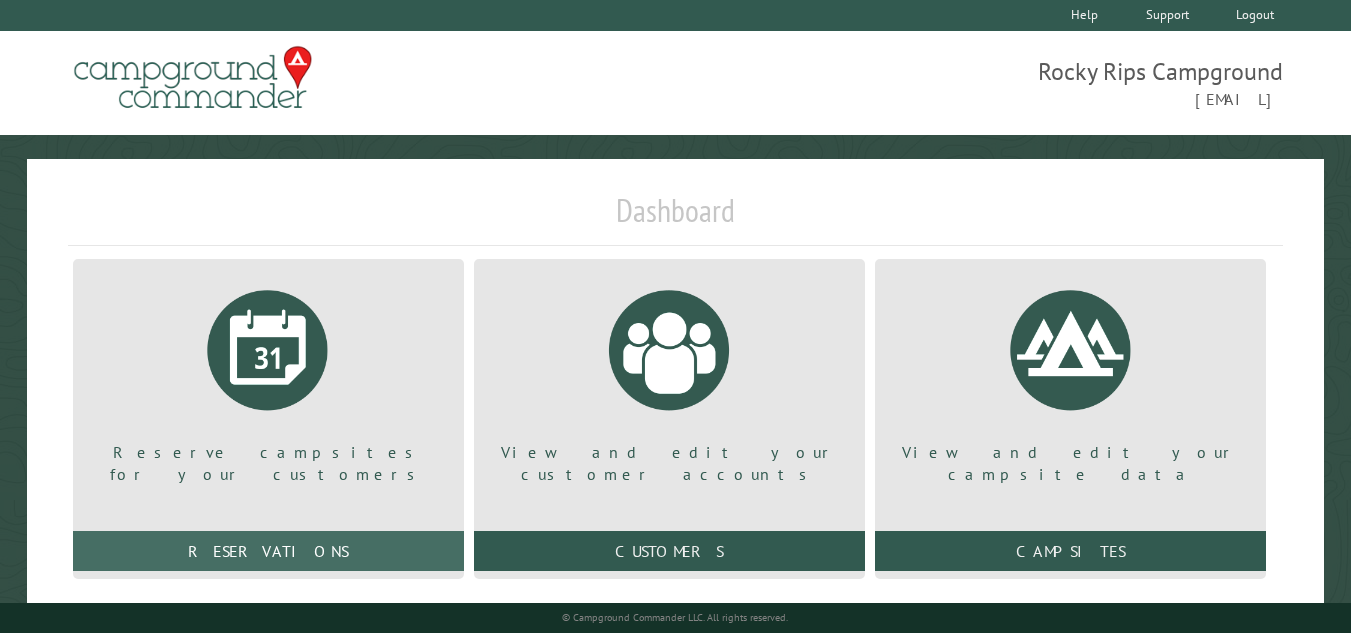 click on "Reservations" at bounding box center (268, 551) 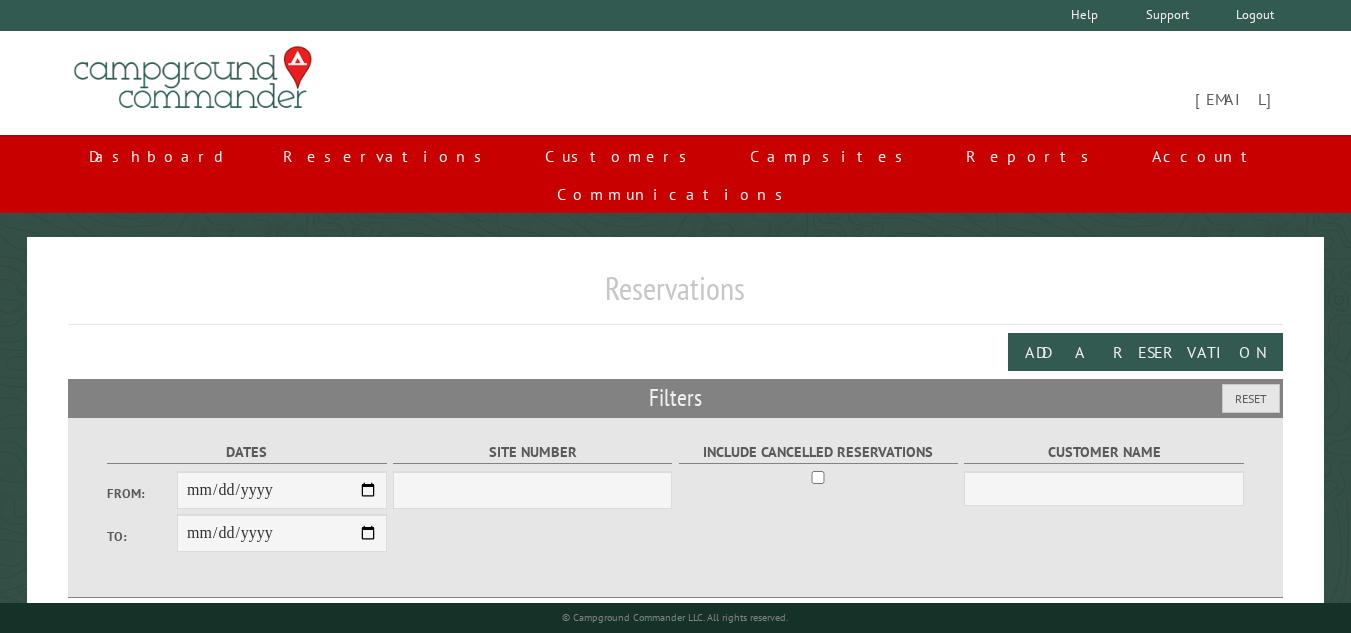 scroll, scrollTop: 0, scrollLeft: 0, axis: both 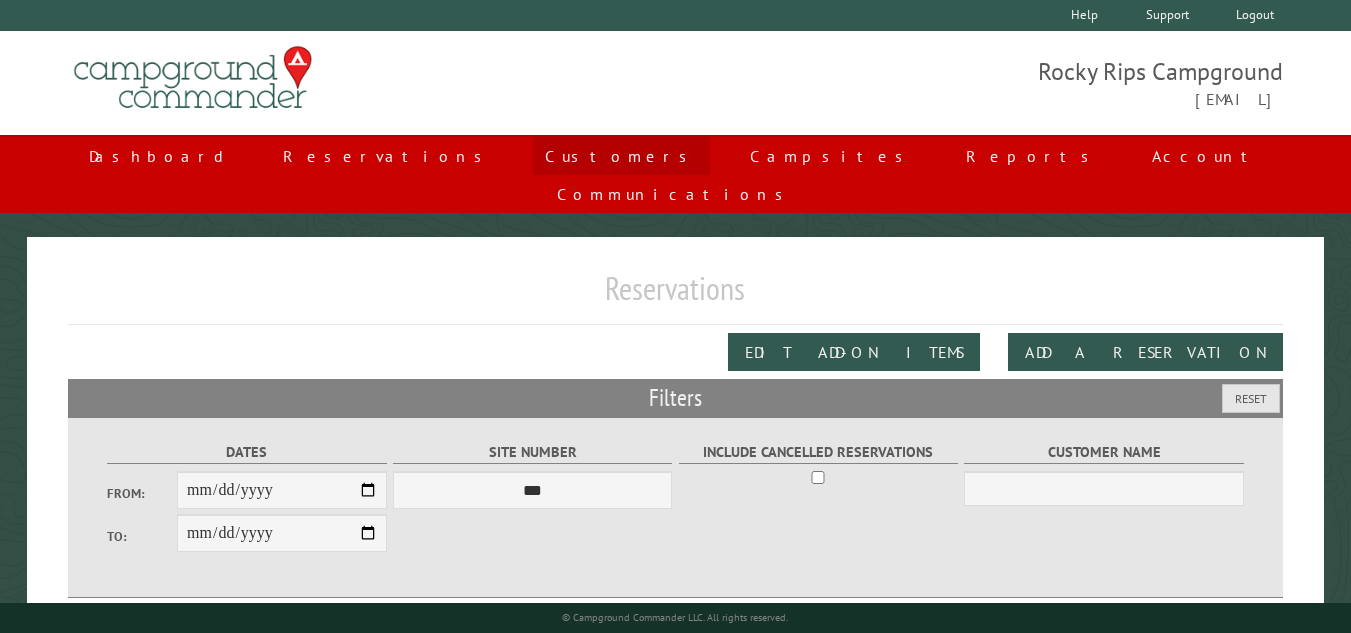 click on "Customers" at bounding box center [621, 156] 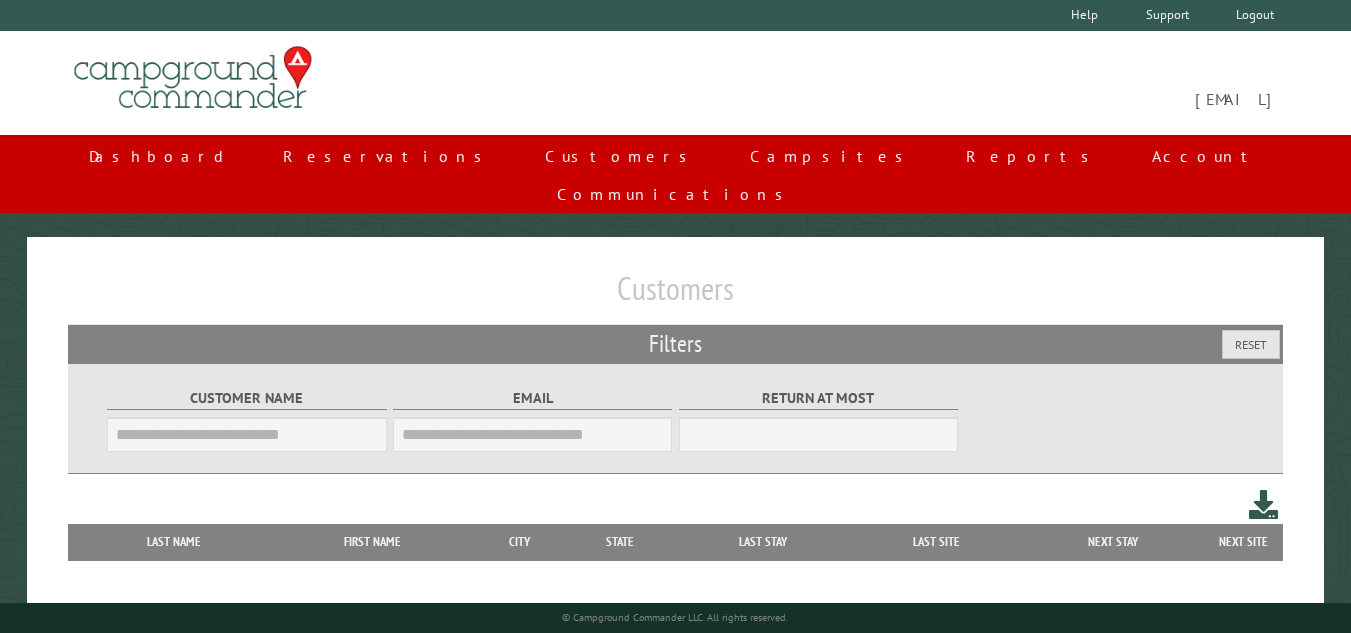 scroll, scrollTop: 0, scrollLeft: 0, axis: both 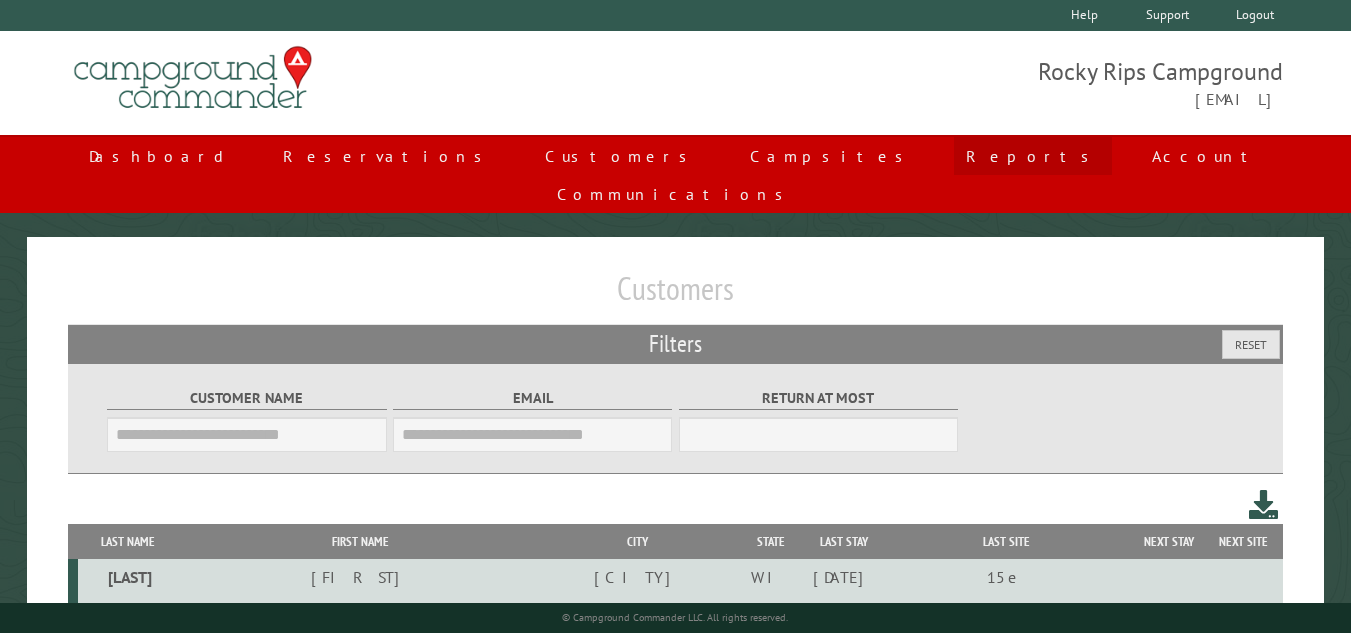 click on "Reports" at bounding box center [1033, 156] 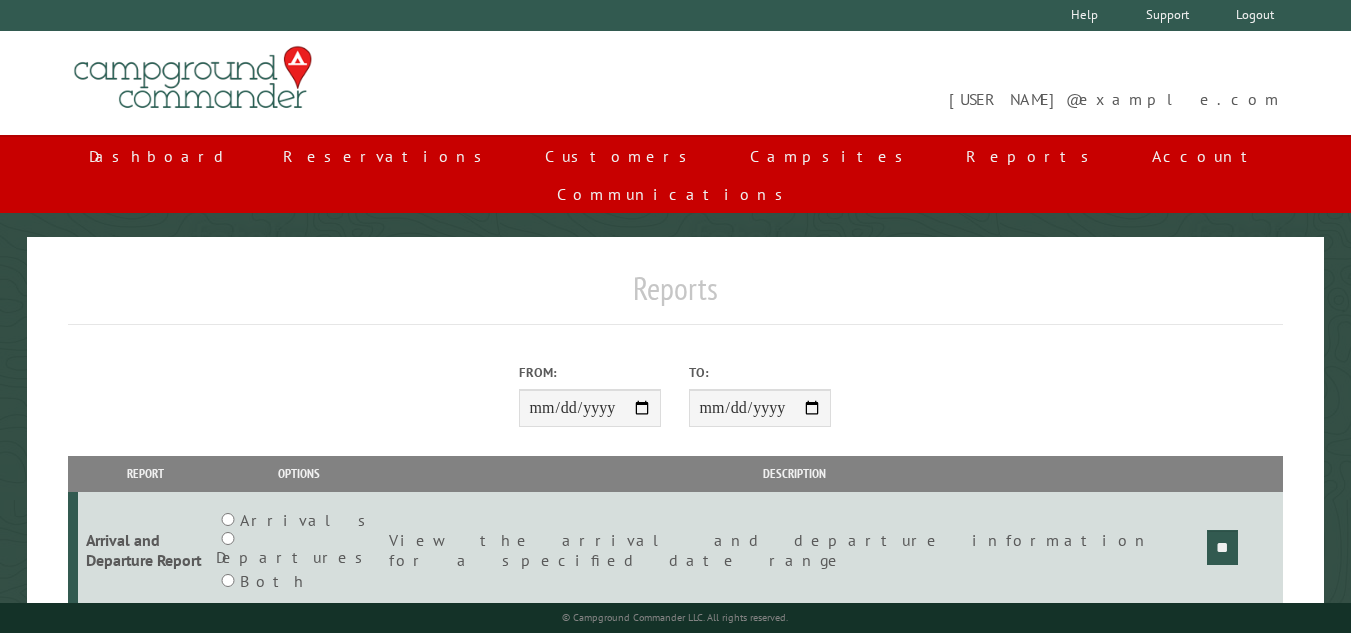 scroll, scrollTop: 0, scrollLeft: 0, axis: both 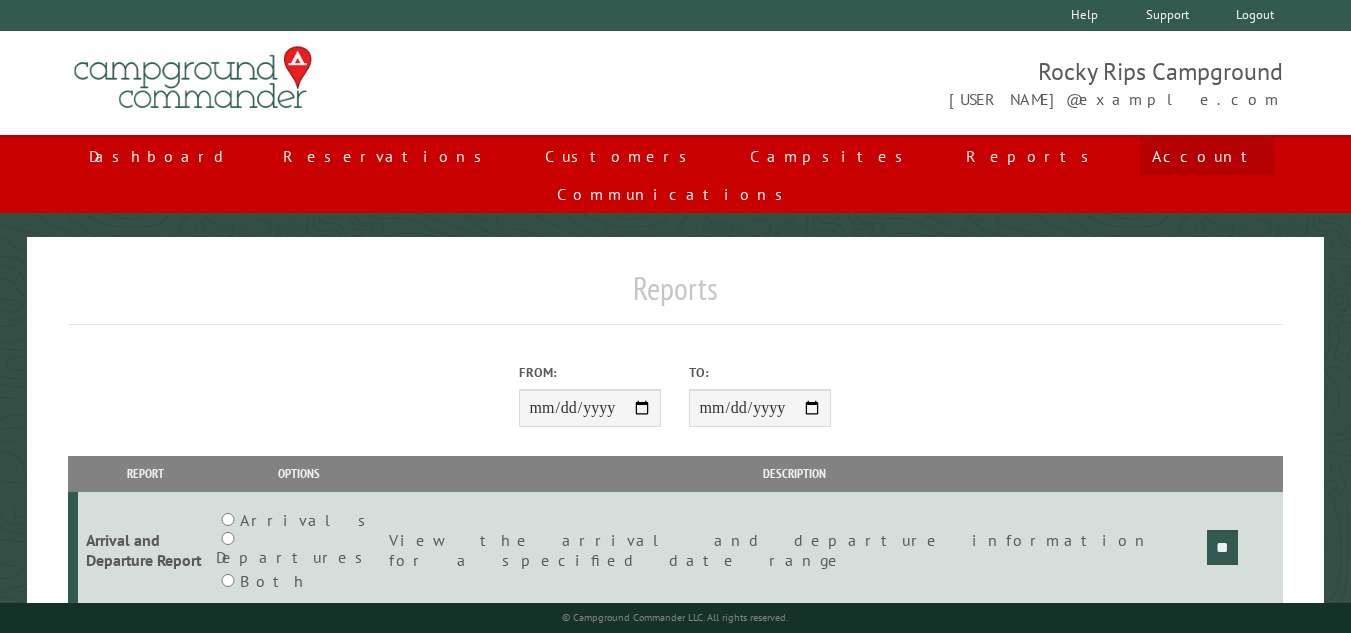 click on "Account" at bounding box center (1207, 156) 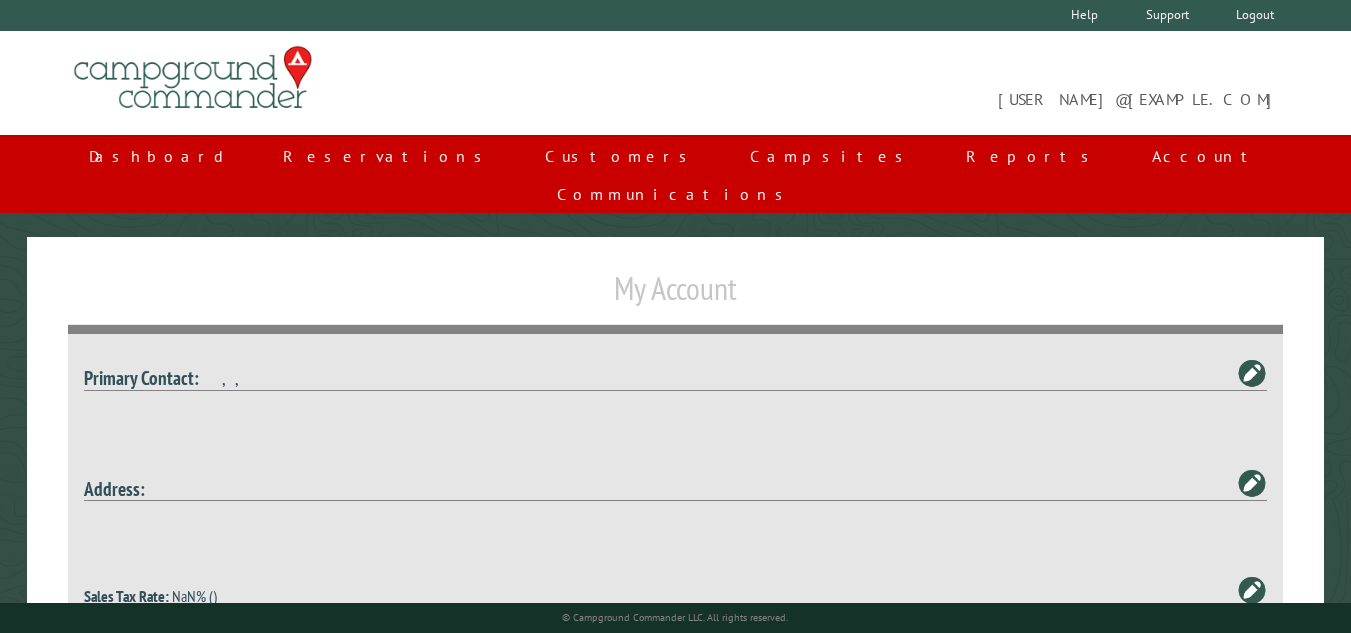 scroll, scrollTop: 0, scrollLeft: 0, axis: both 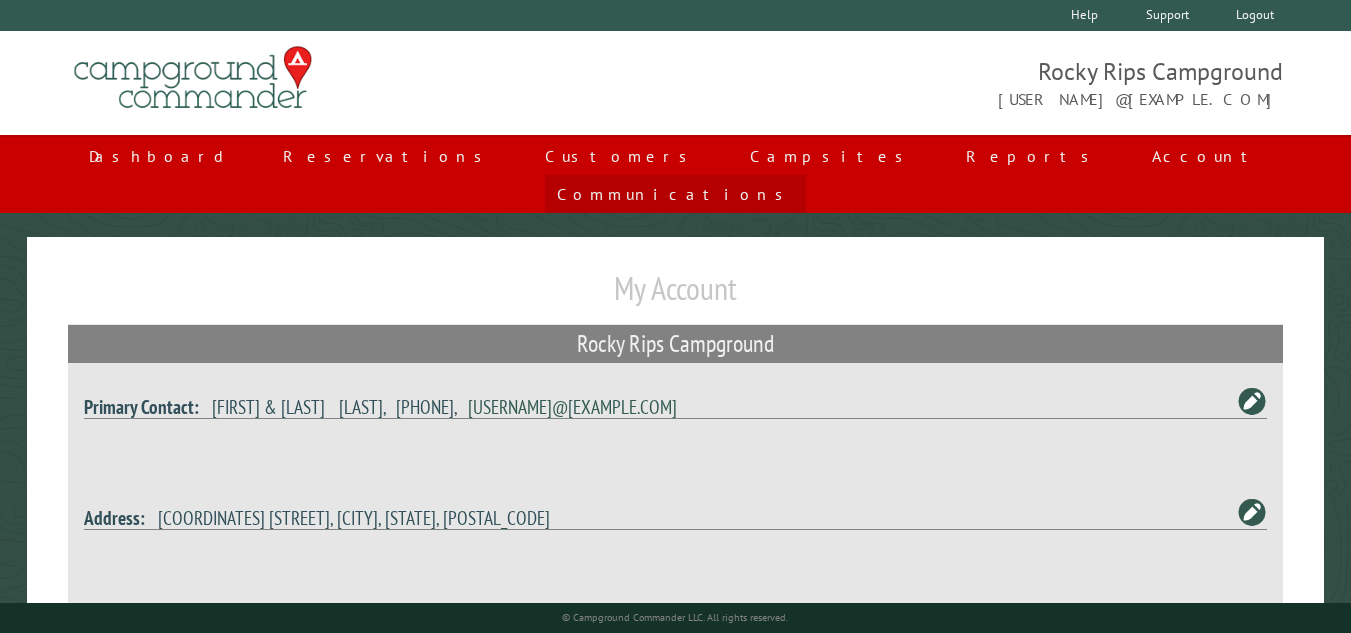 click on "Communications" at bounding box center (675, 194) 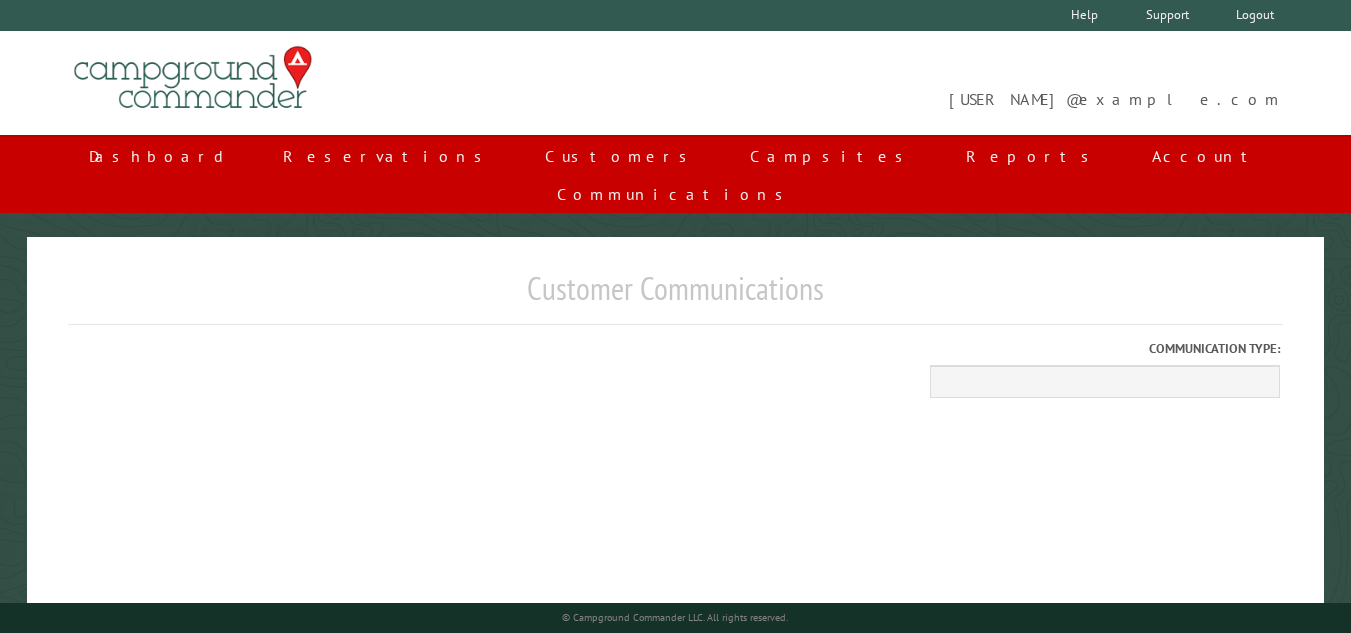 scroll, scrollTop: 0, scrollLeft: 0, axis: both 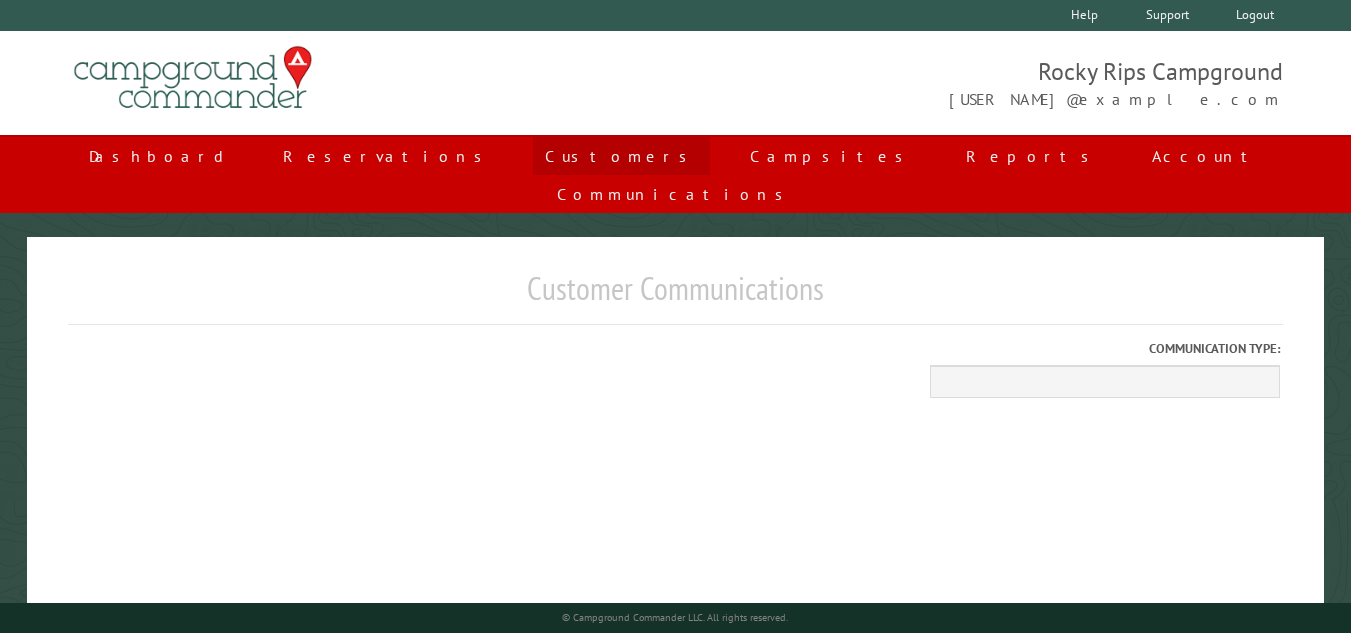 click on "Customers" at bounding box center [621, 156] 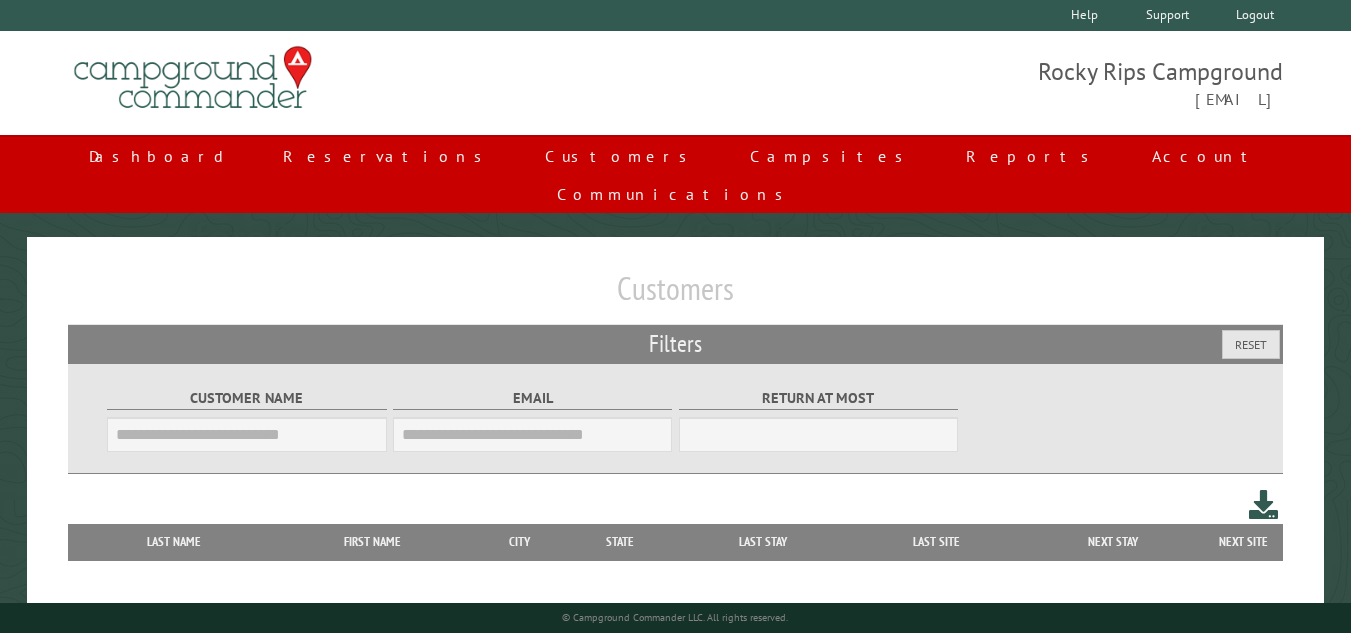 scroll, scrollTop: 0, scrollLeft: 0, axis: both 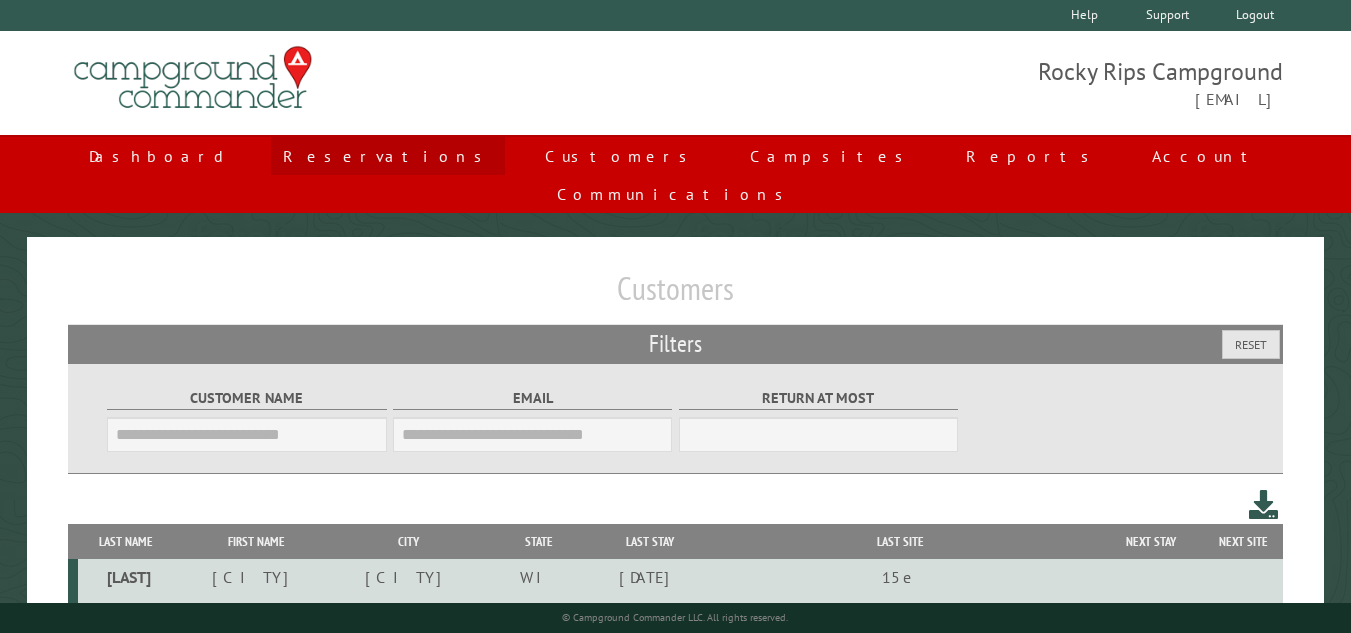click on "Reservations" at bounding box center (388, 156) 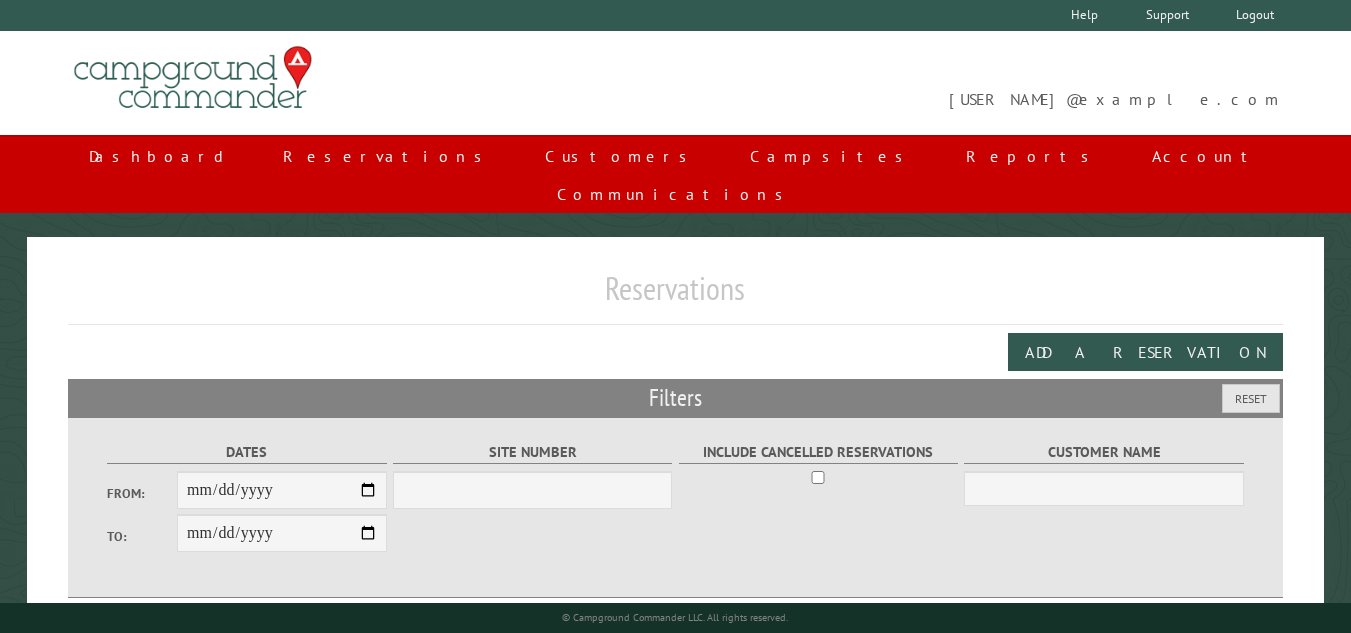 scroll, scrollTop: 0, scrollLeft: 0, axis: both 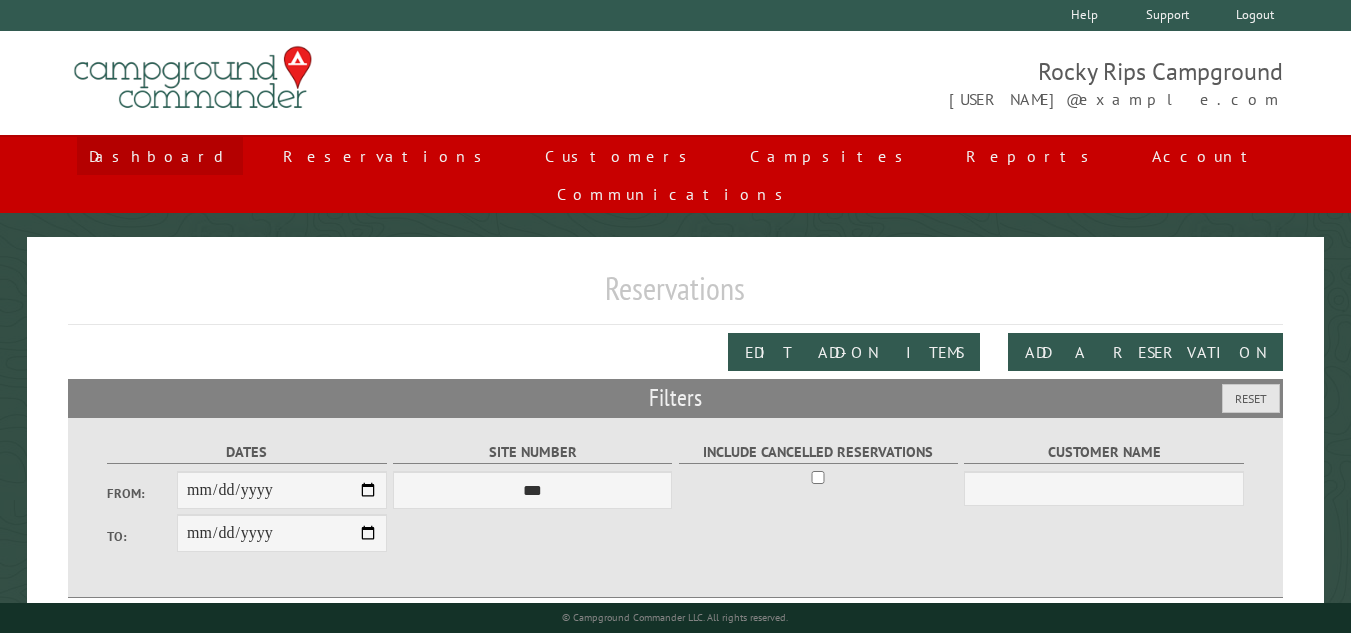click on "Dashboard" at bounding box center (160, 156) 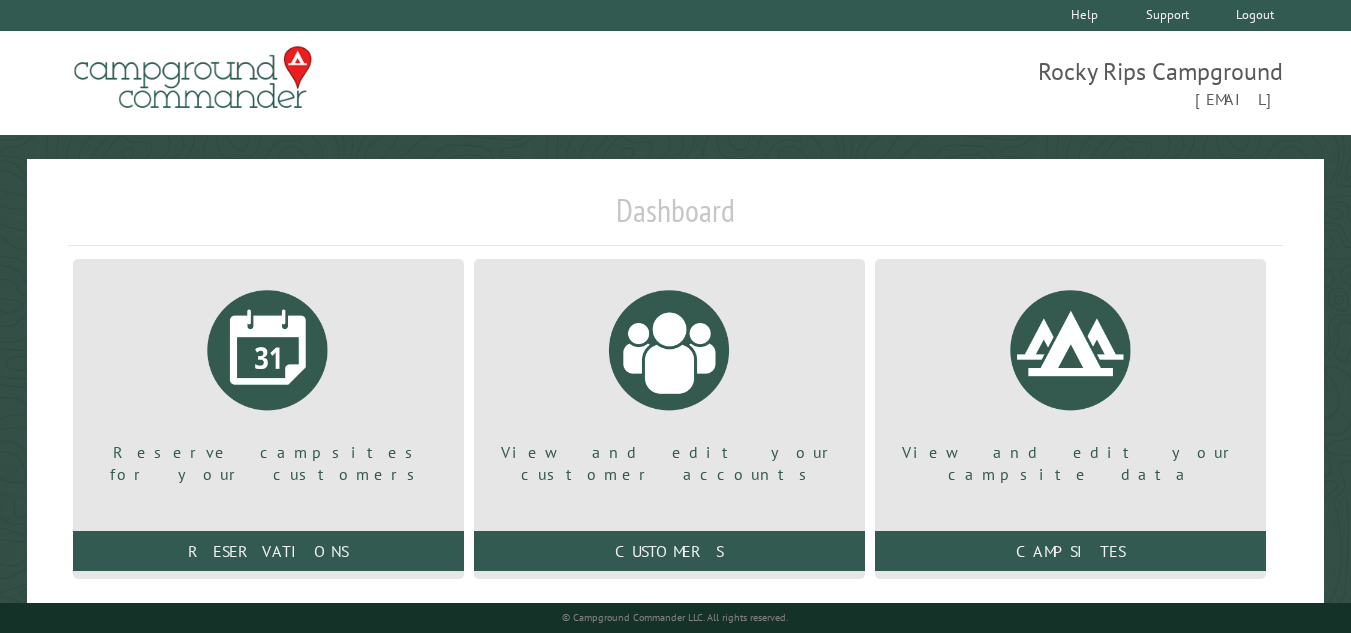 scroll, scrollTop: 0, scrollLeft: 0, axis: both 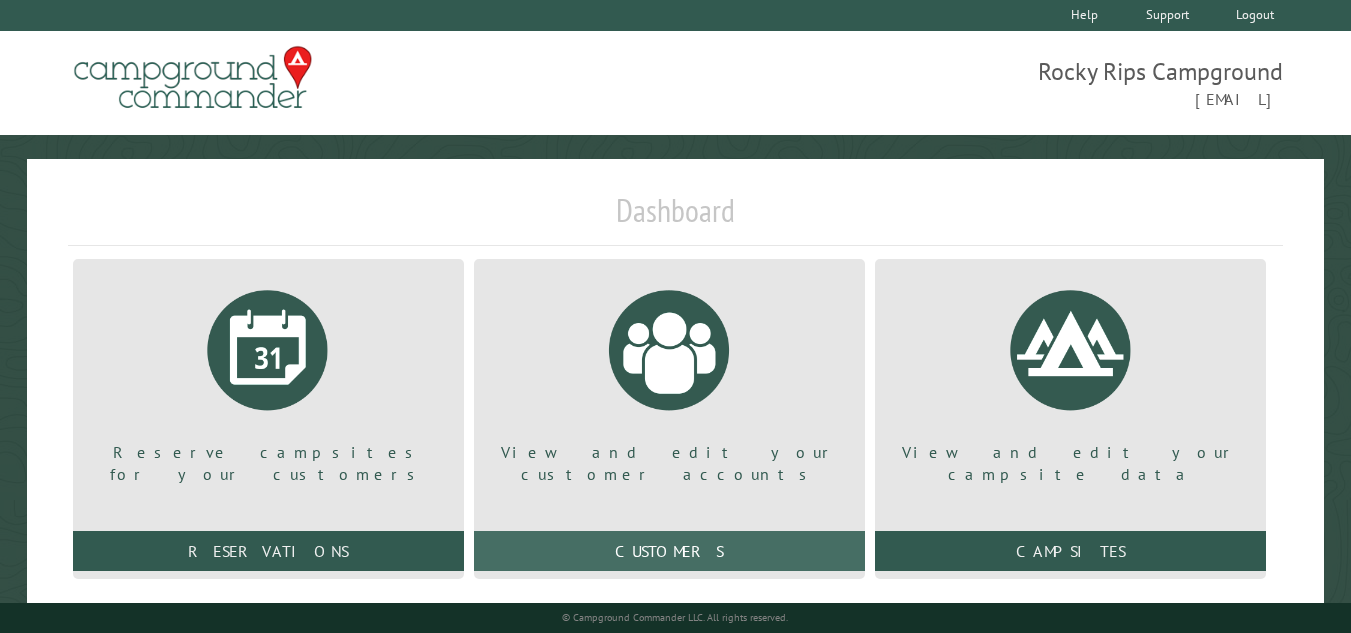 click on "Customers" at bounding box center (268, 551) 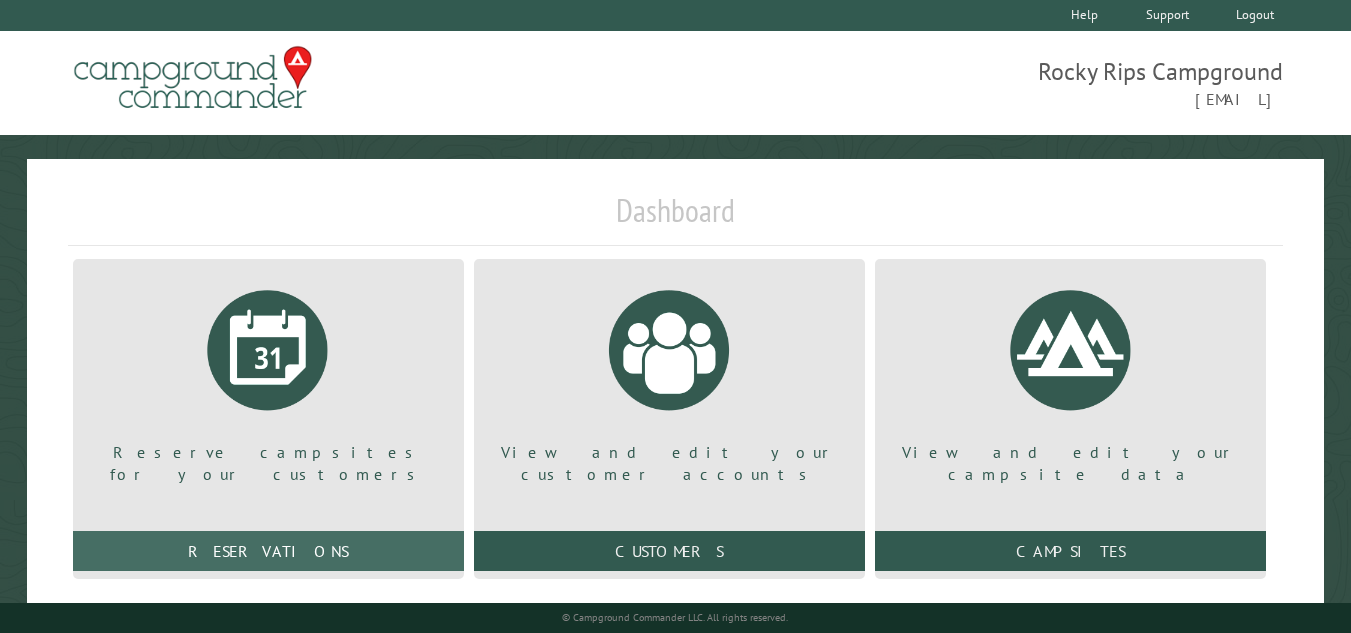 click on "Reservations" at bounding box center [268, 551] 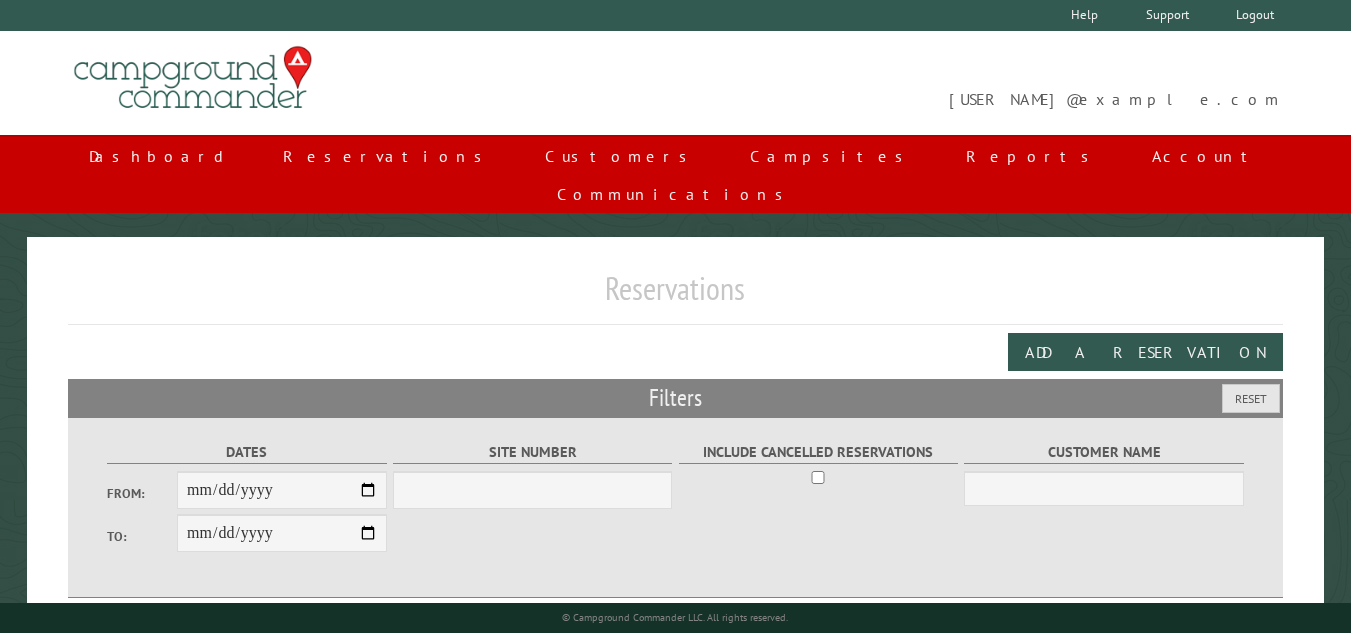 scroll, scrollTop: 0, scrollLeft: 0, axis: both 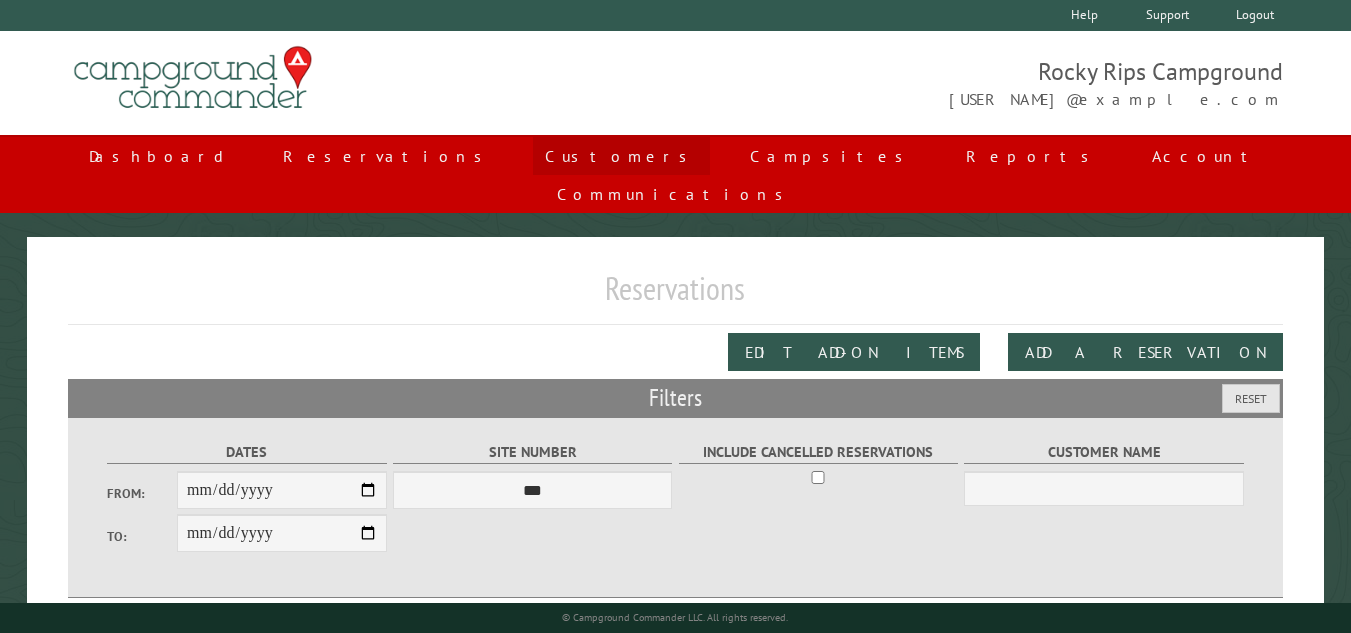 click on "Customers" at bounding box center [621, 156] 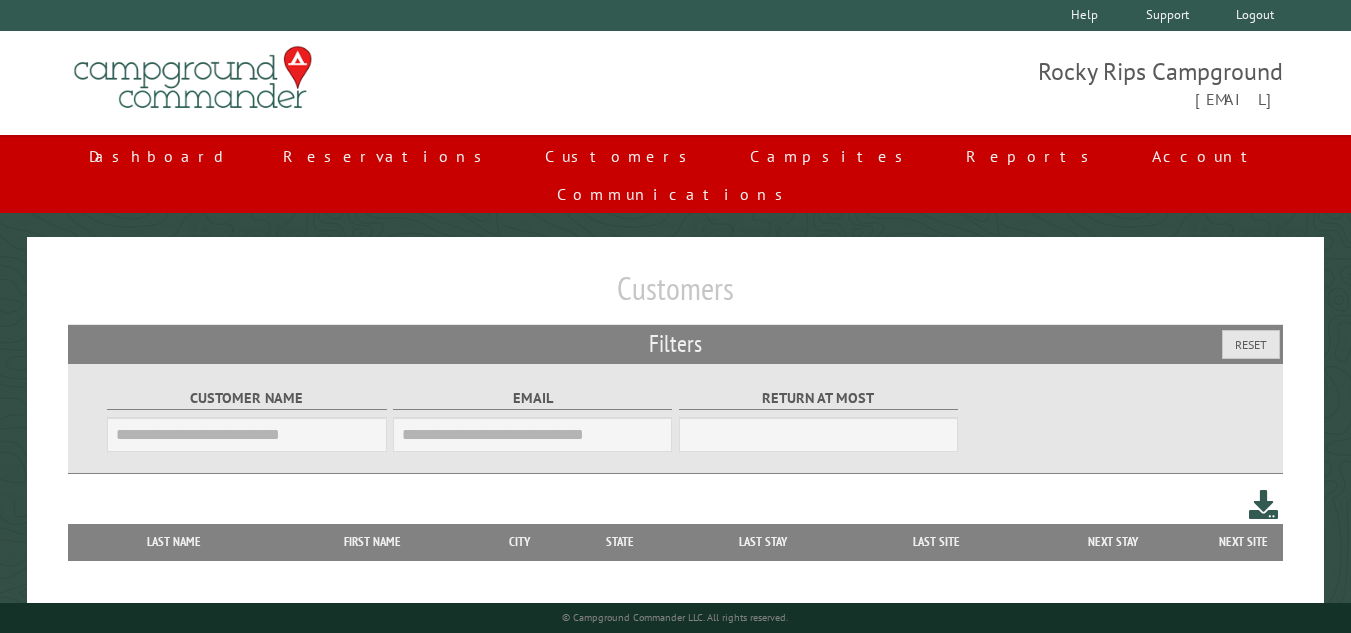 scroll, scrollTop: 0, scrollLeft: 0, axis: both 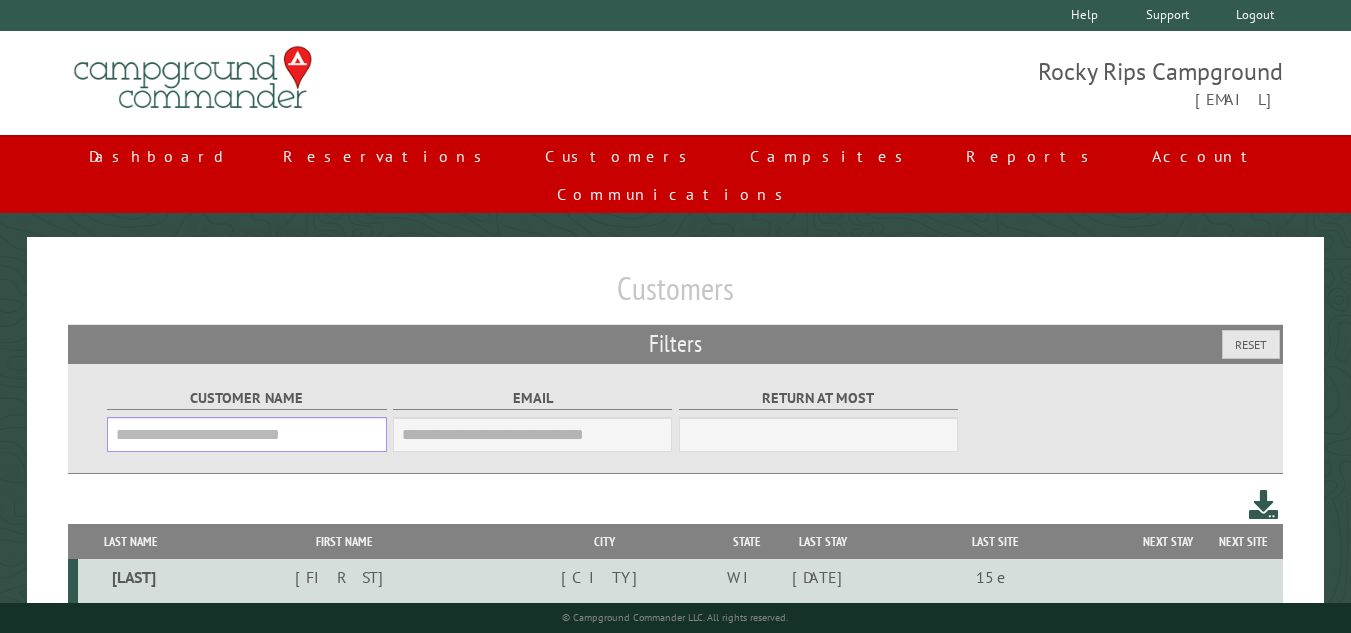 click on "Customer Name" at bounding box center (246, 434) 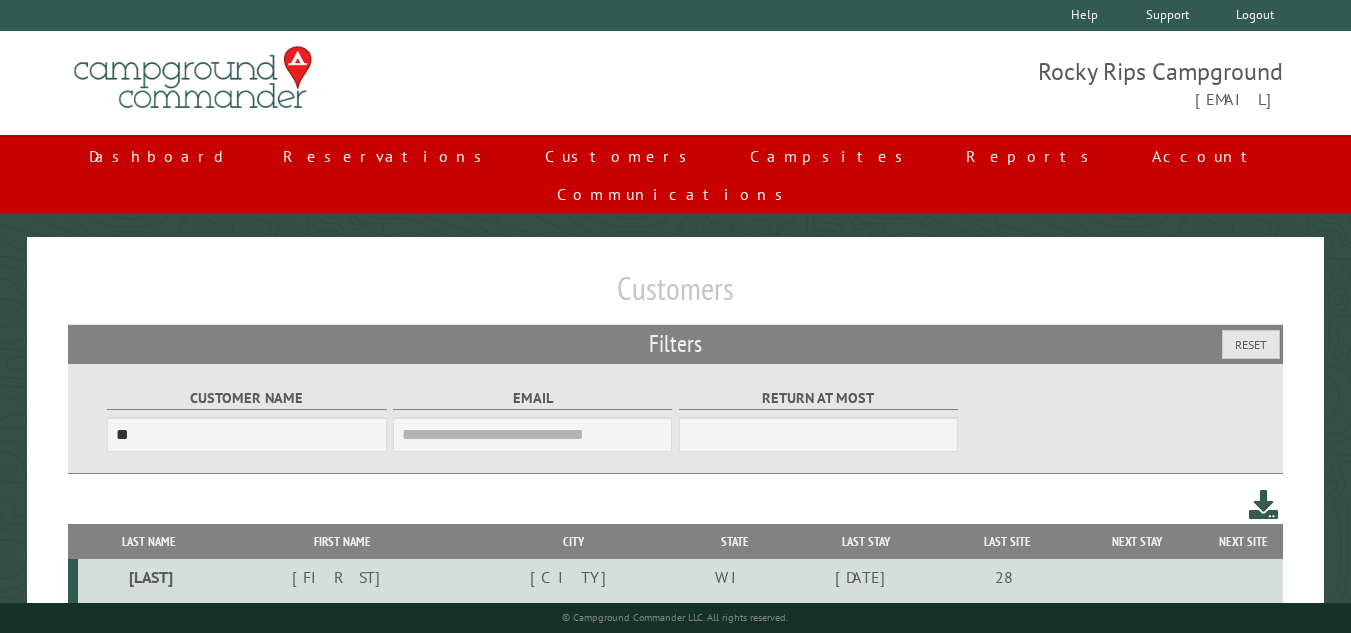 click on "[LAST]" at bounding box center (149, 577) 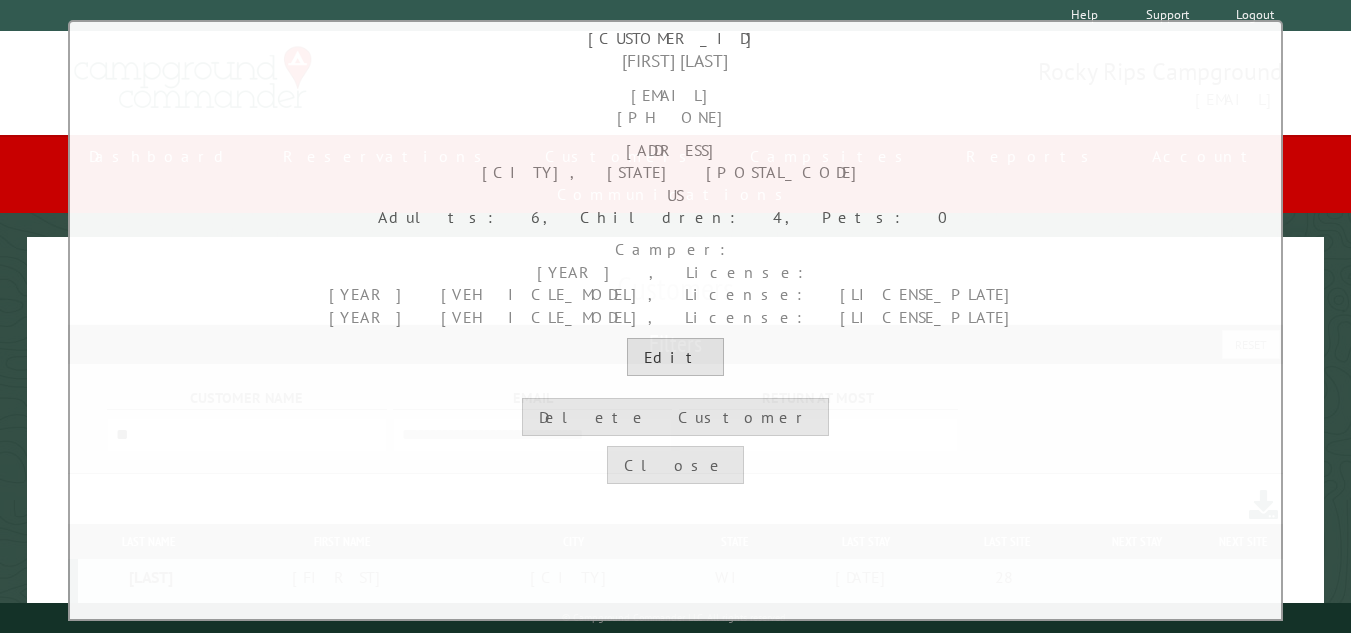 click on "Edit" at bounding box center [675, 357] 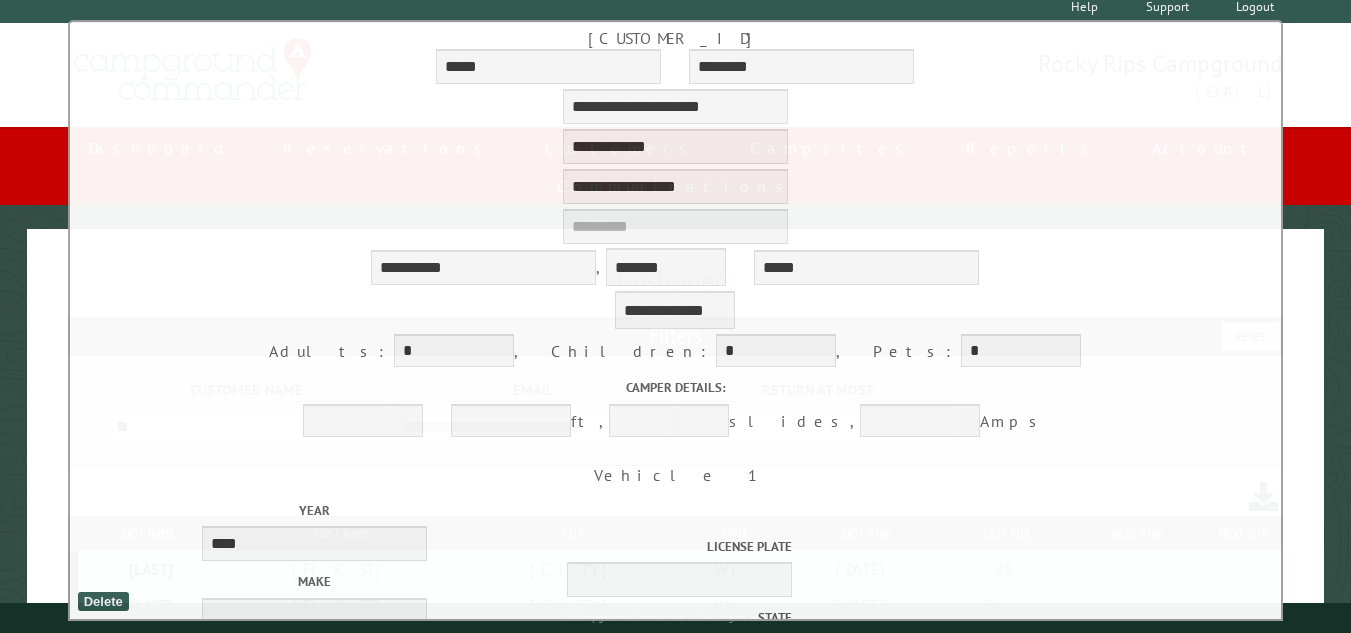 scroll, scrollTop: 6, scrollLeft: 0, axis: vertical 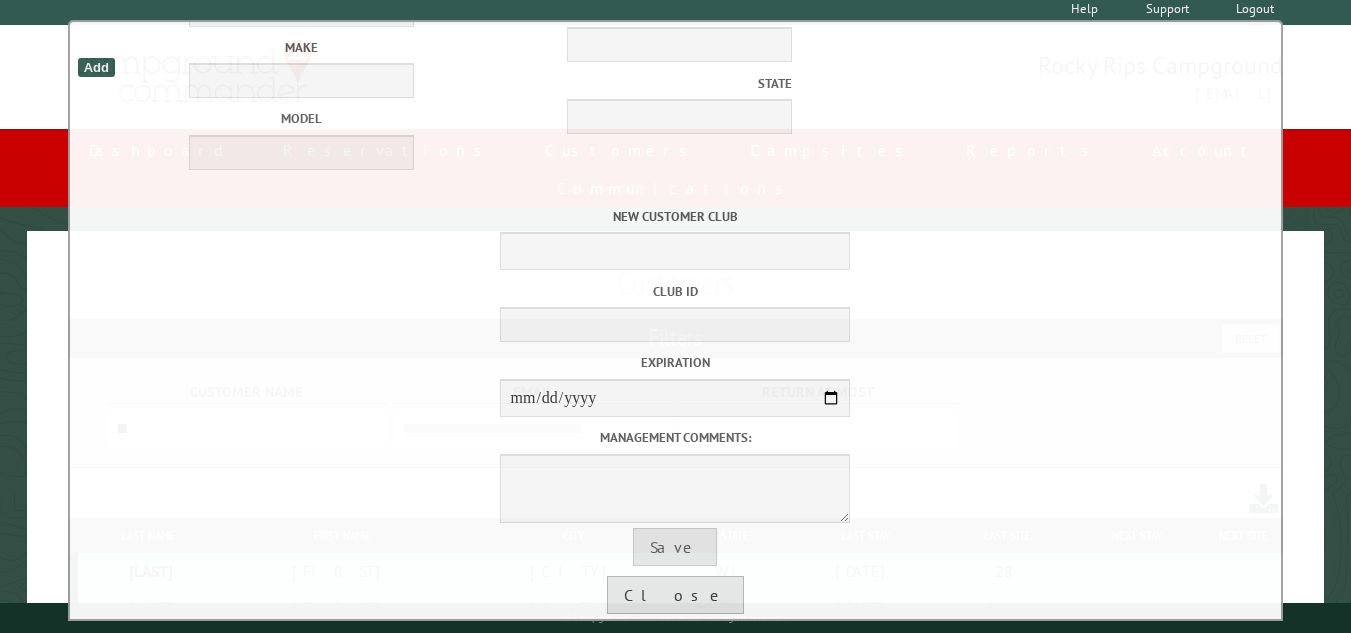 click on "Close" at bounding box center (675, 595) 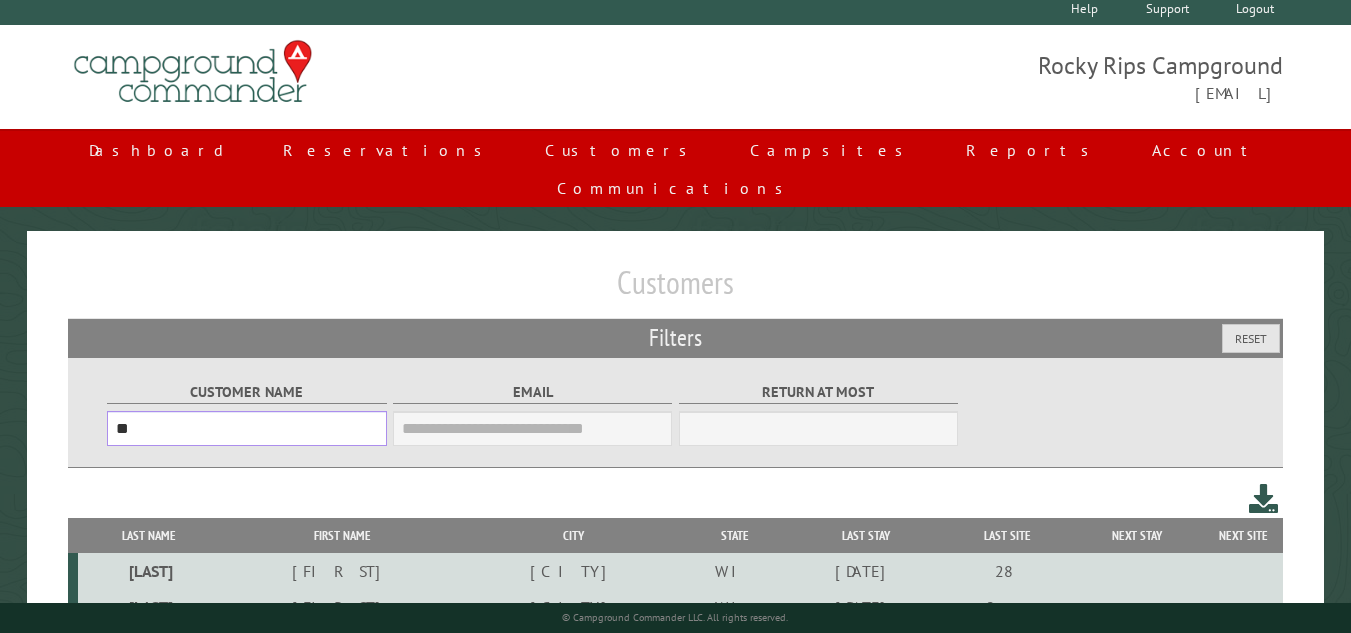 click on "**" at bounding box center (246, 428) 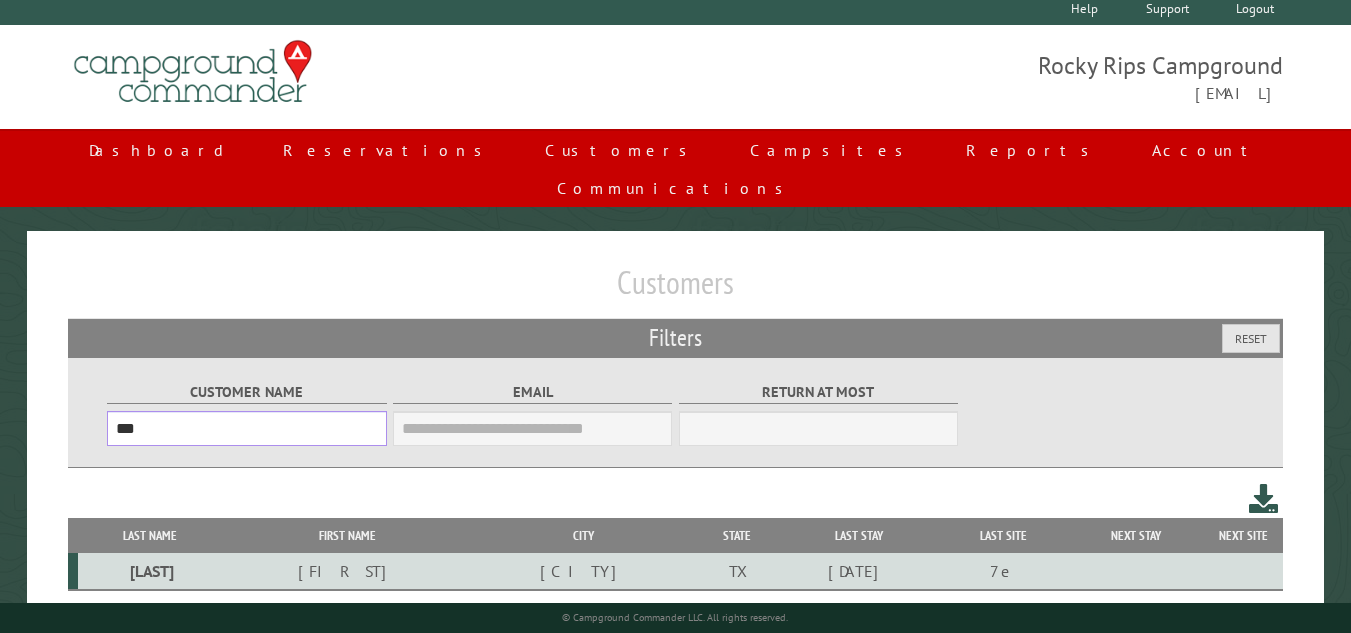 type on "***" 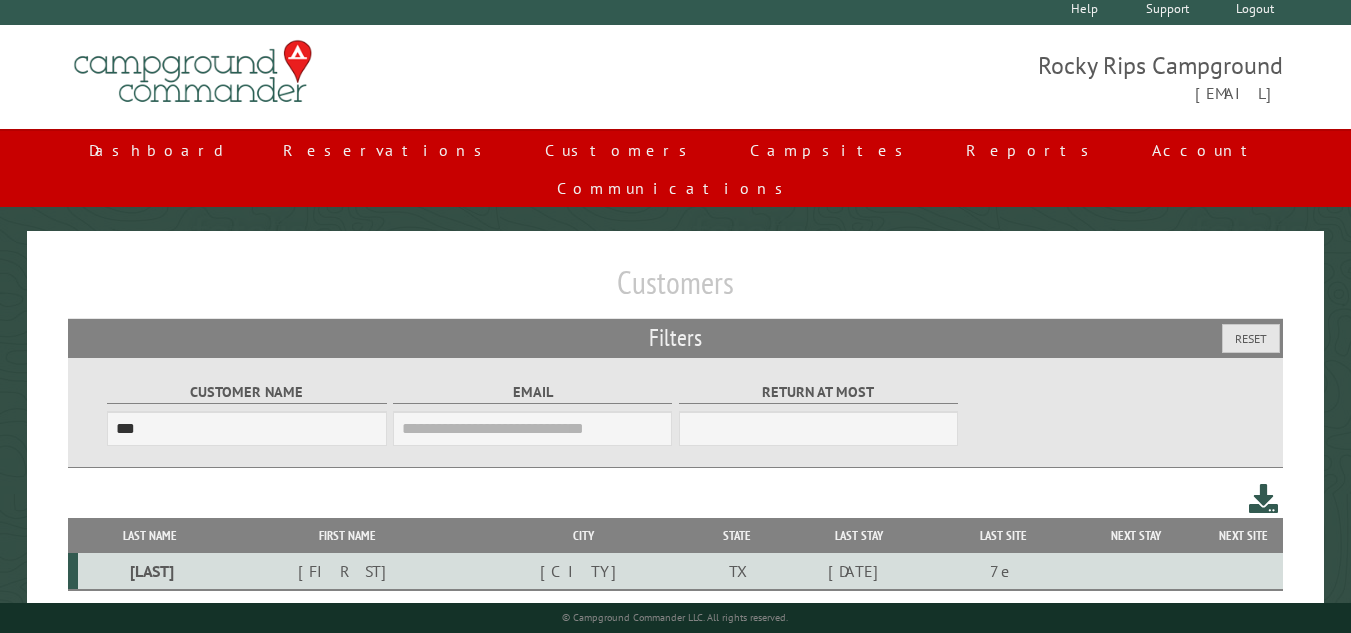 click on "[LAST]" at bounding box center (150, 571) 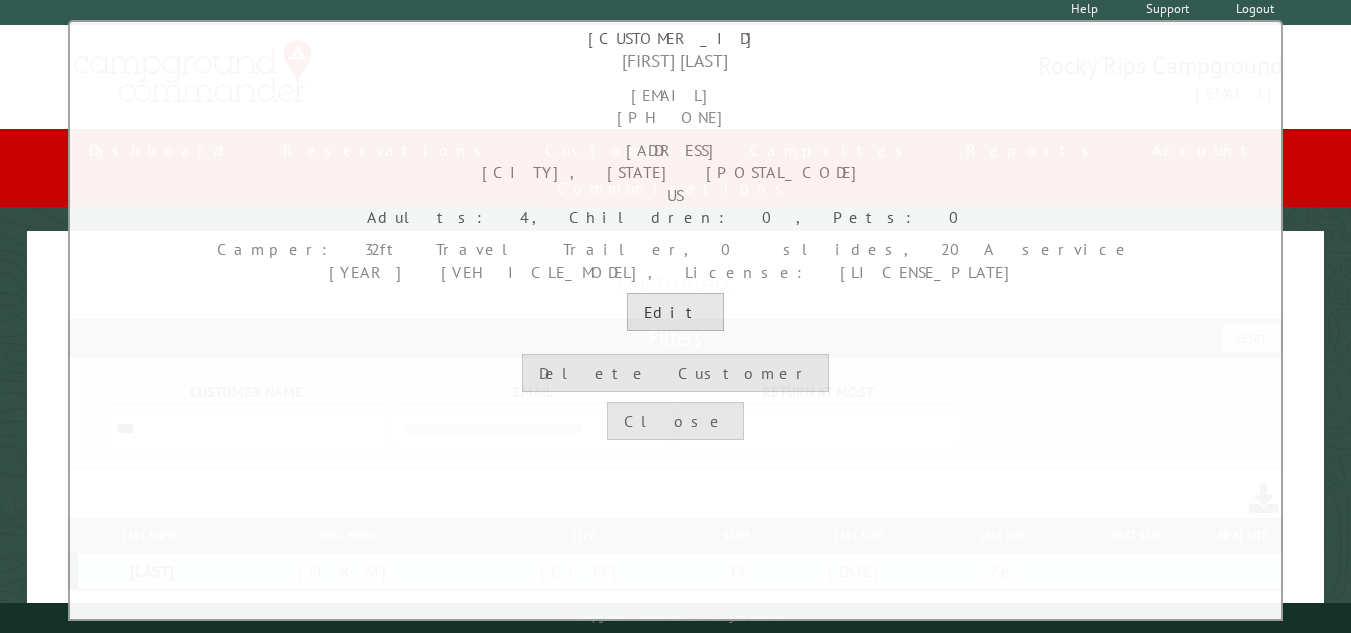 click on "Edit" at bounding box center [675, 312] 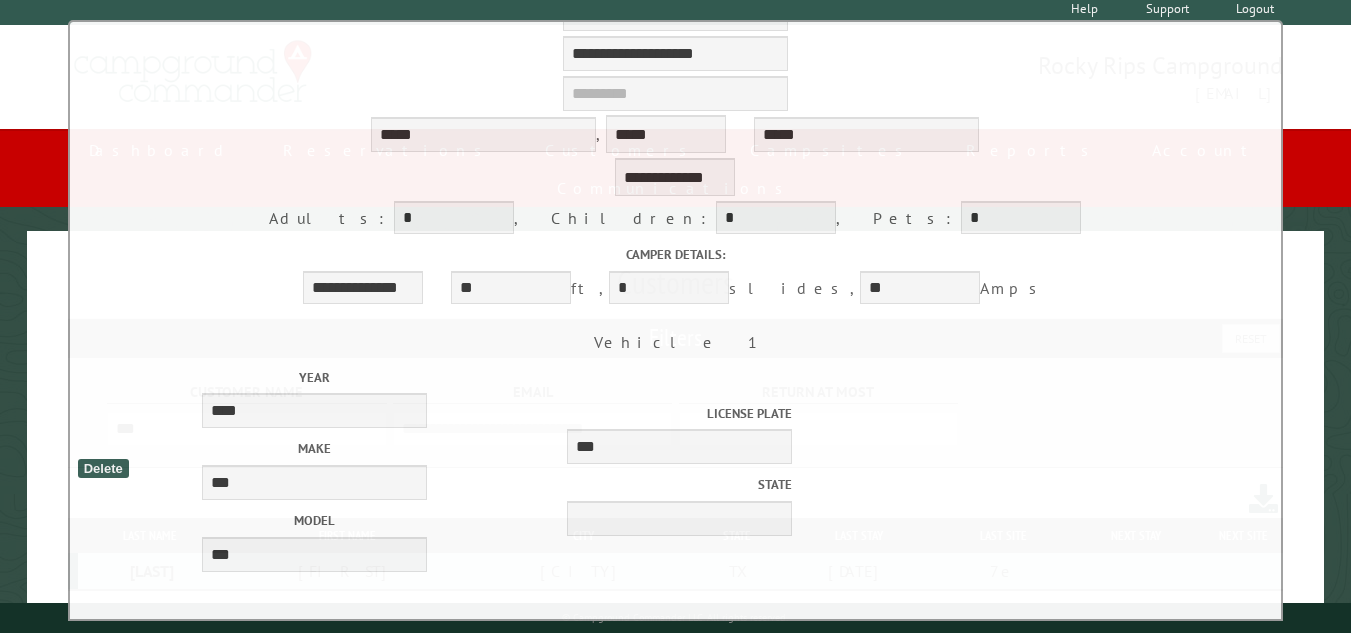scroll, scrollTop: 173, scrollLeft: 0, axis: vertical 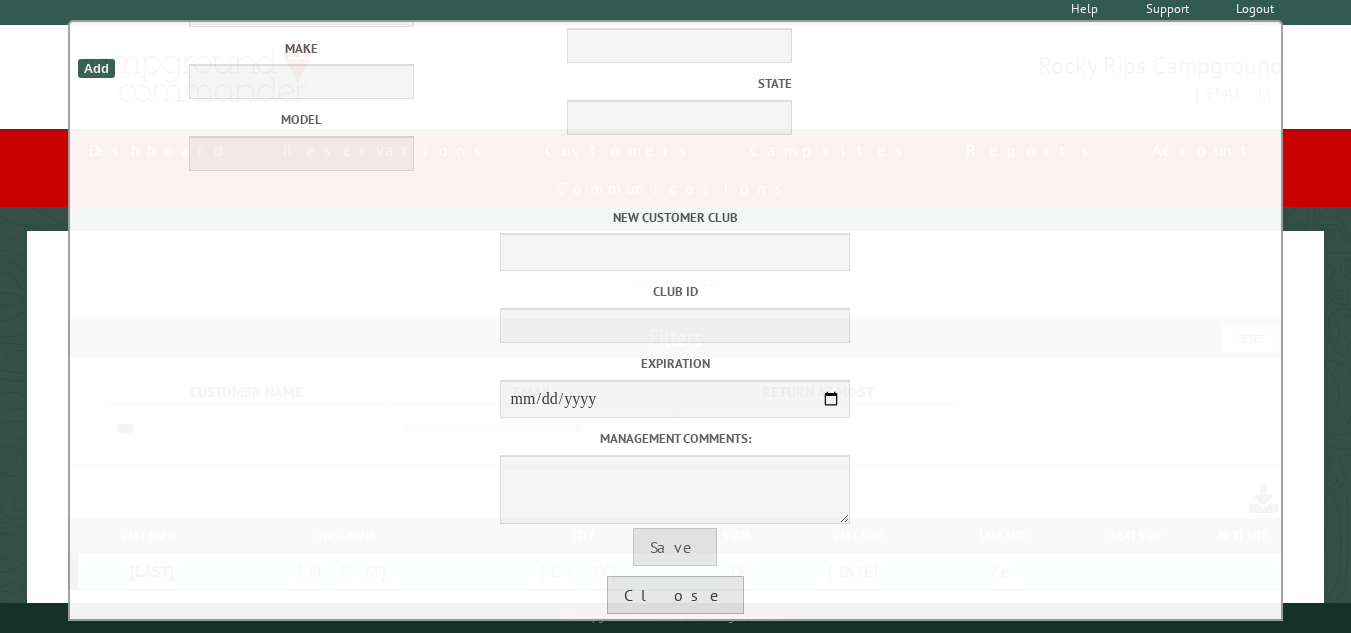 click on "Close" at bounding box center (675, 595) 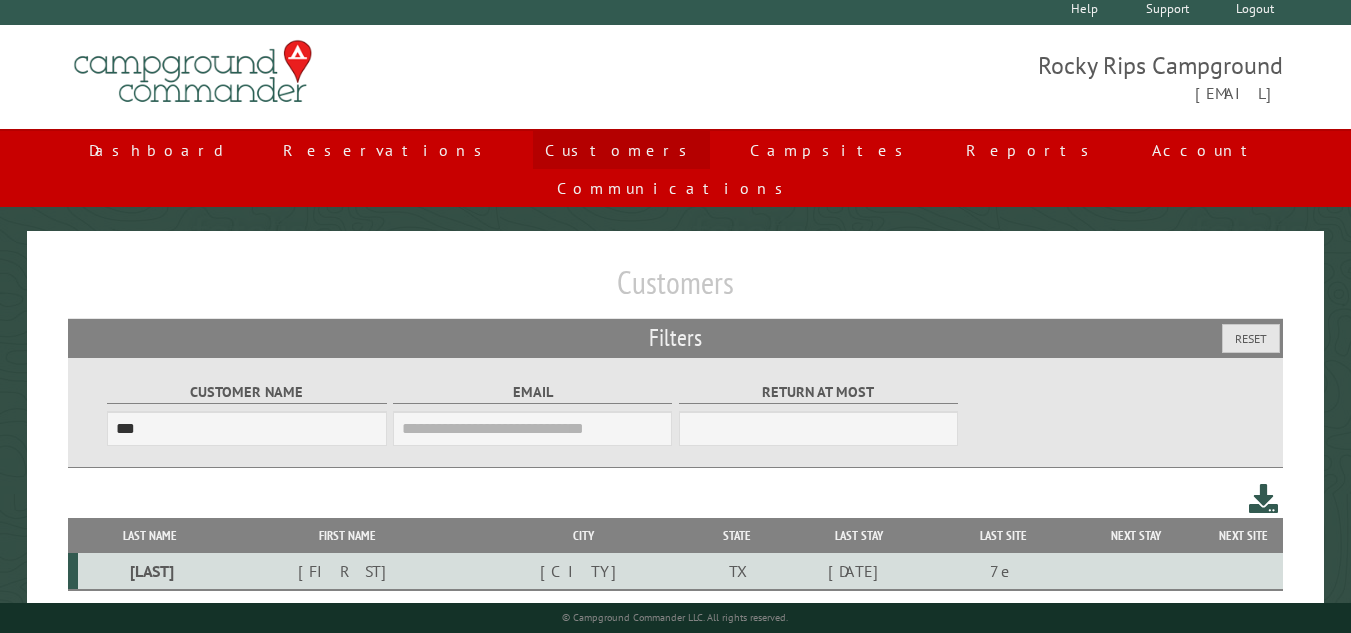 click on "Customers" at bounding box center [621, 150] 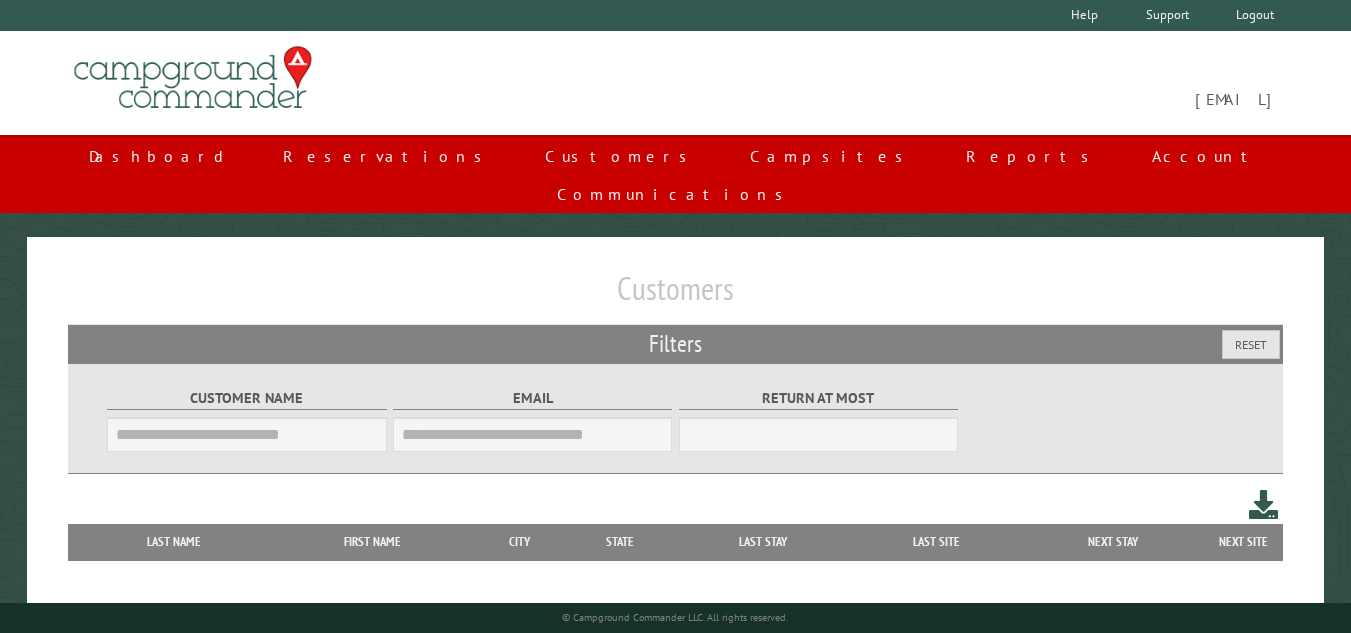 scroll, scrollTop: 0, scrollLeft: 0, axis: both 